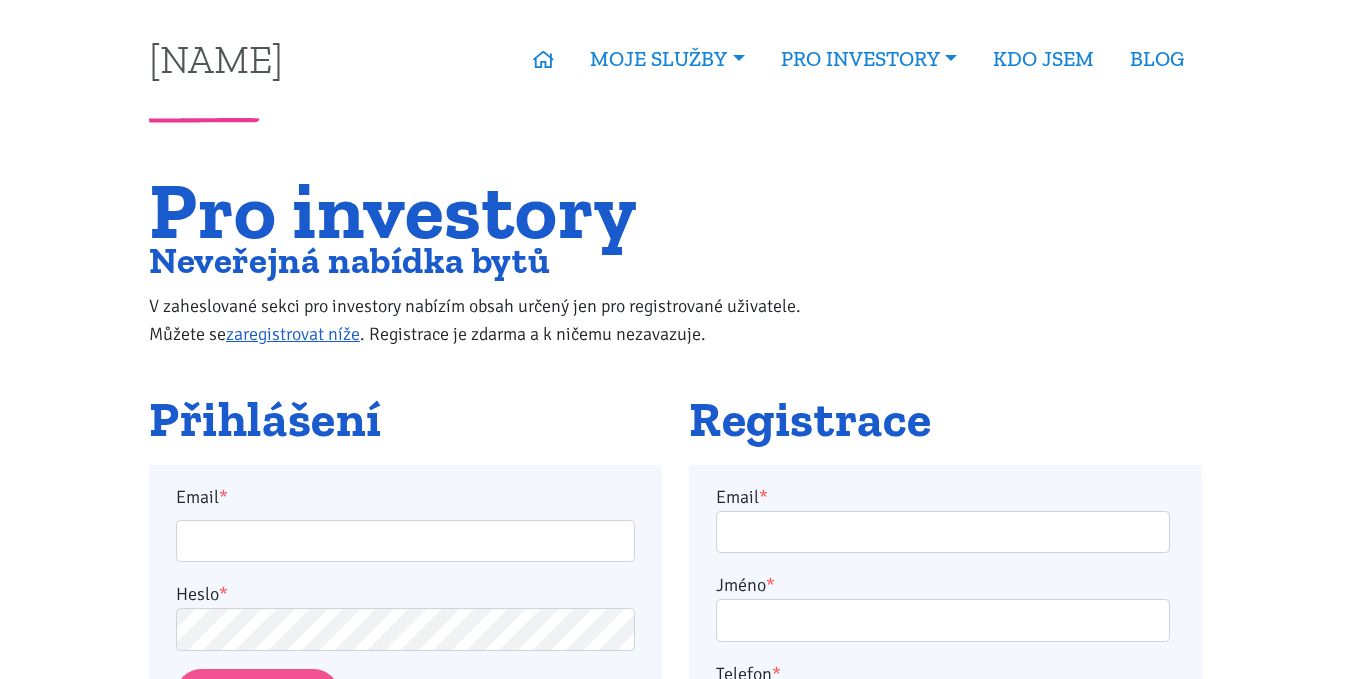 scroll, scrollTop: 300, scrollLeft: 0, axis: vertical 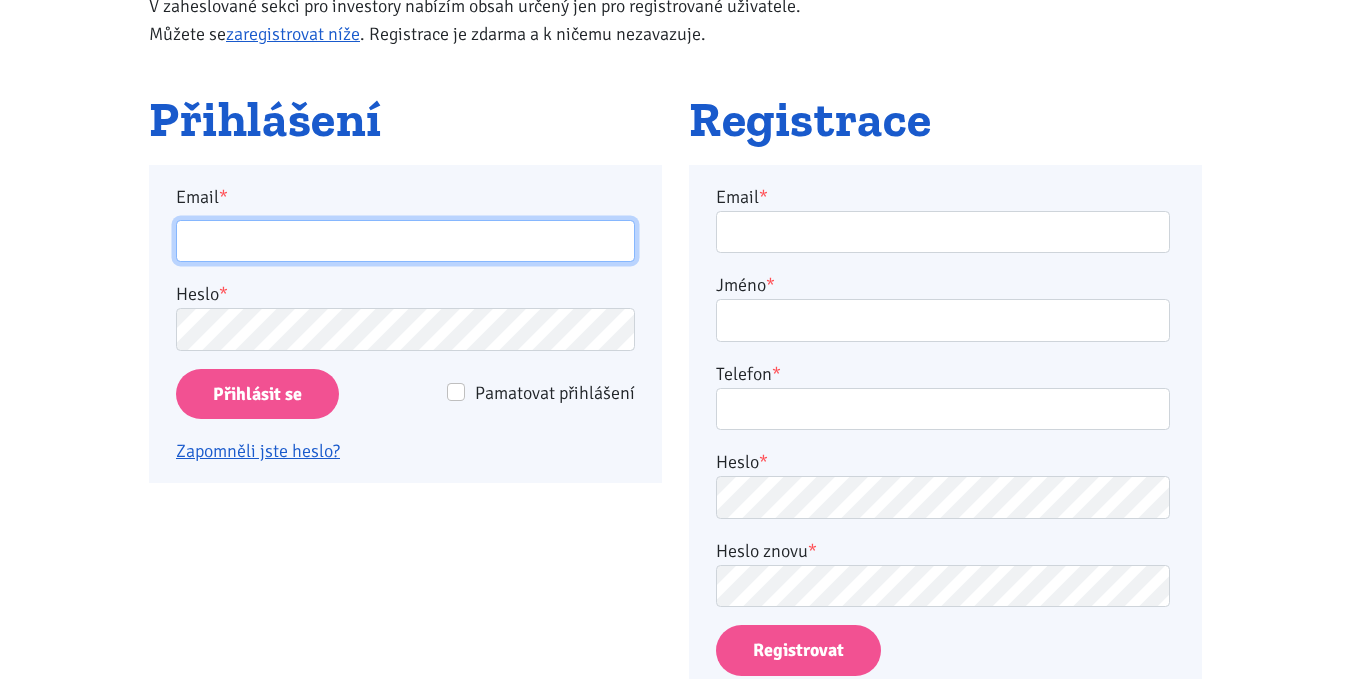 click on "Email  *" at bounding box center (405, 241) 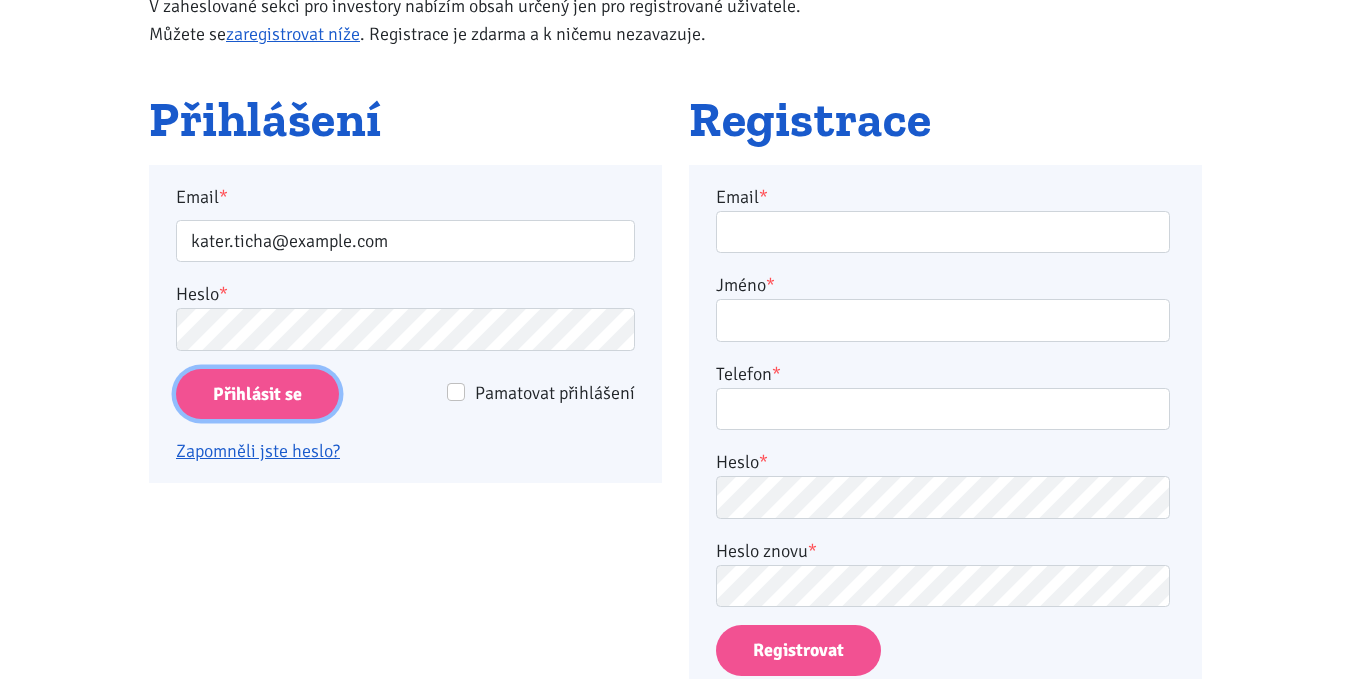 click on "Přihlásit se" at bounding box center (257, 394) 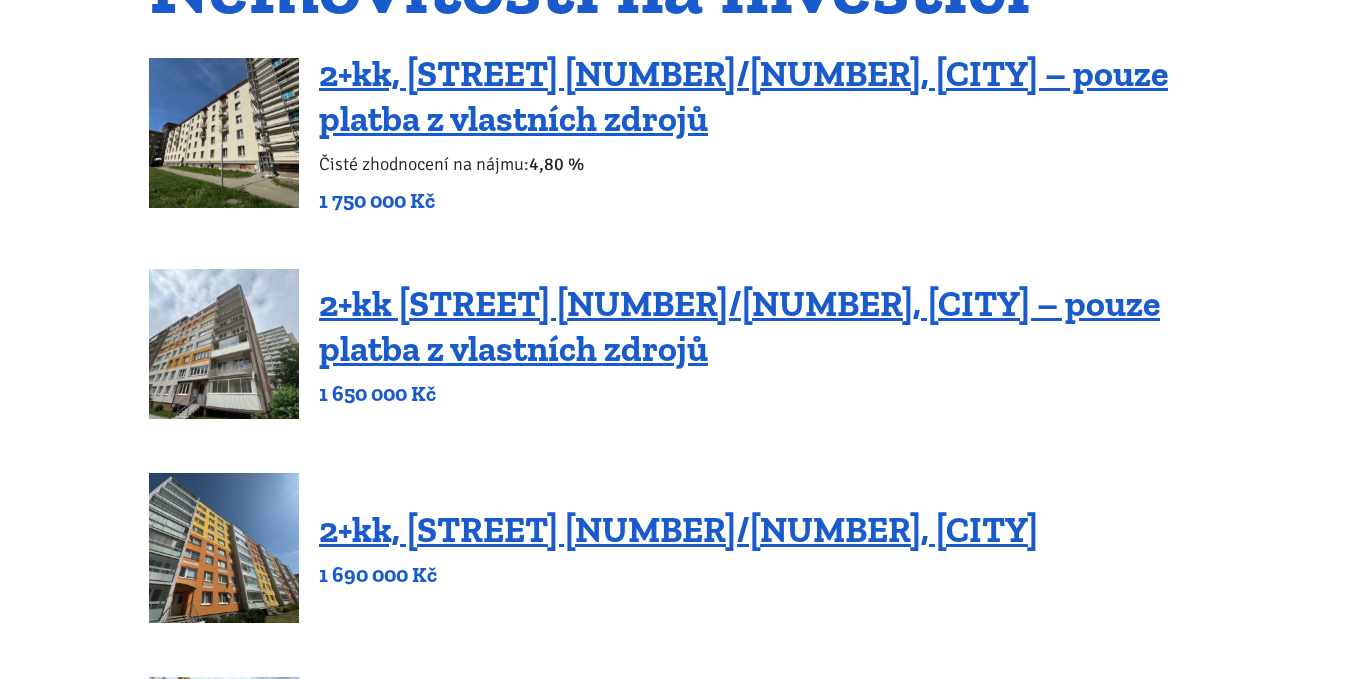 scroll, scrollTop: 300, scrollLeft: 0, axis: vertical 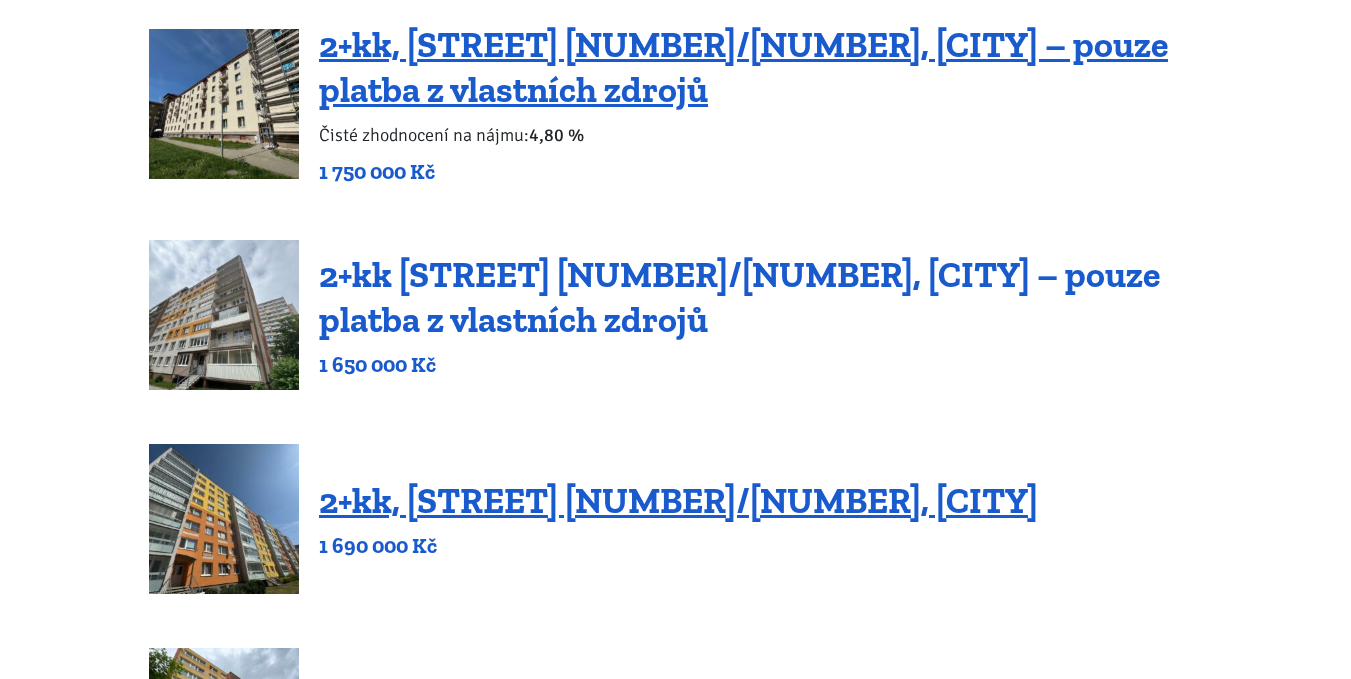 click on "2+kk [STREET] [NUMBER]/[NUMBER], [CITY] – pouze platba z vlastních zdrojů" at bounding box center (739, 297) 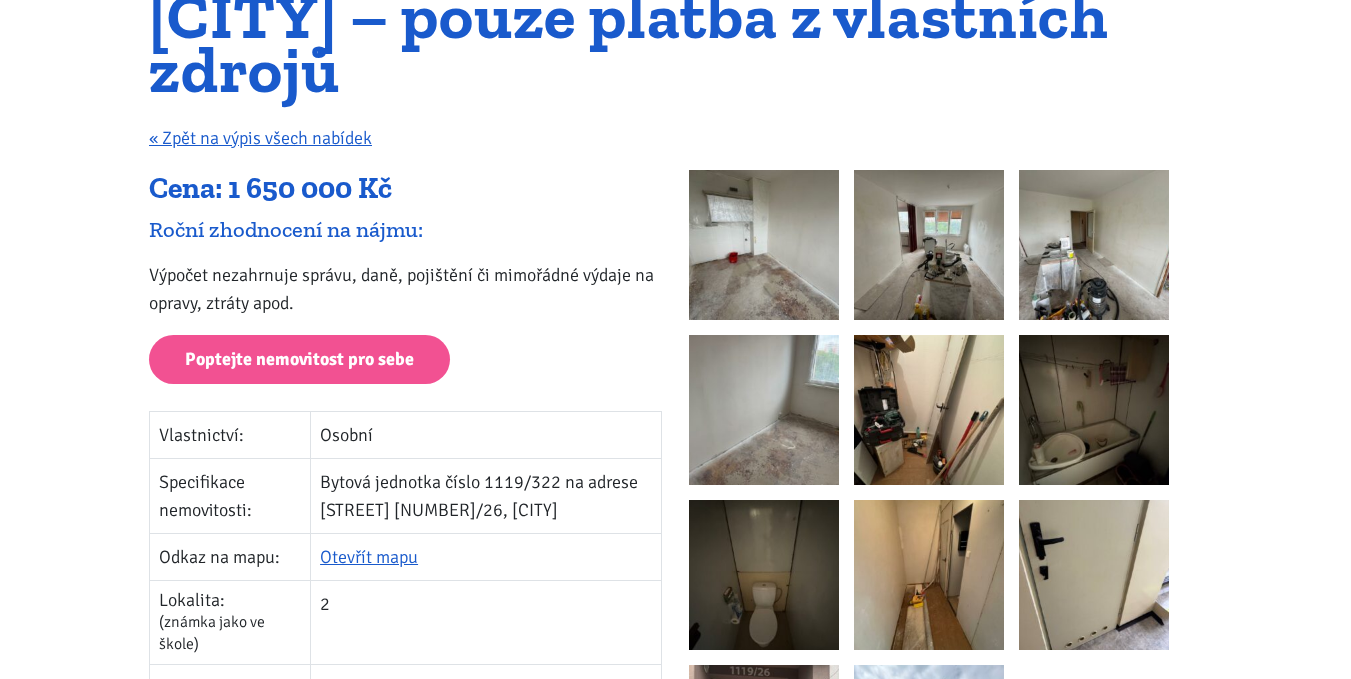 scroll, scrollTop: 300, scrollLeft: 0, axis: vertical 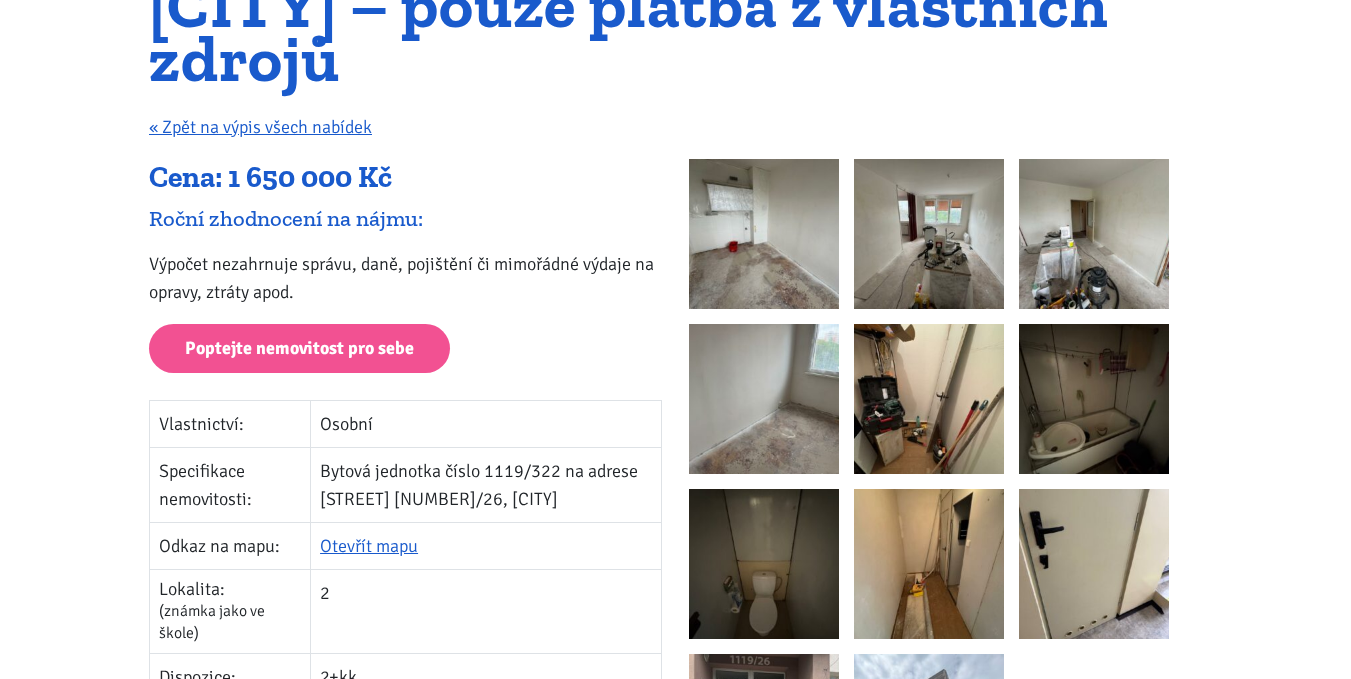click at bounding box center [764, 234] 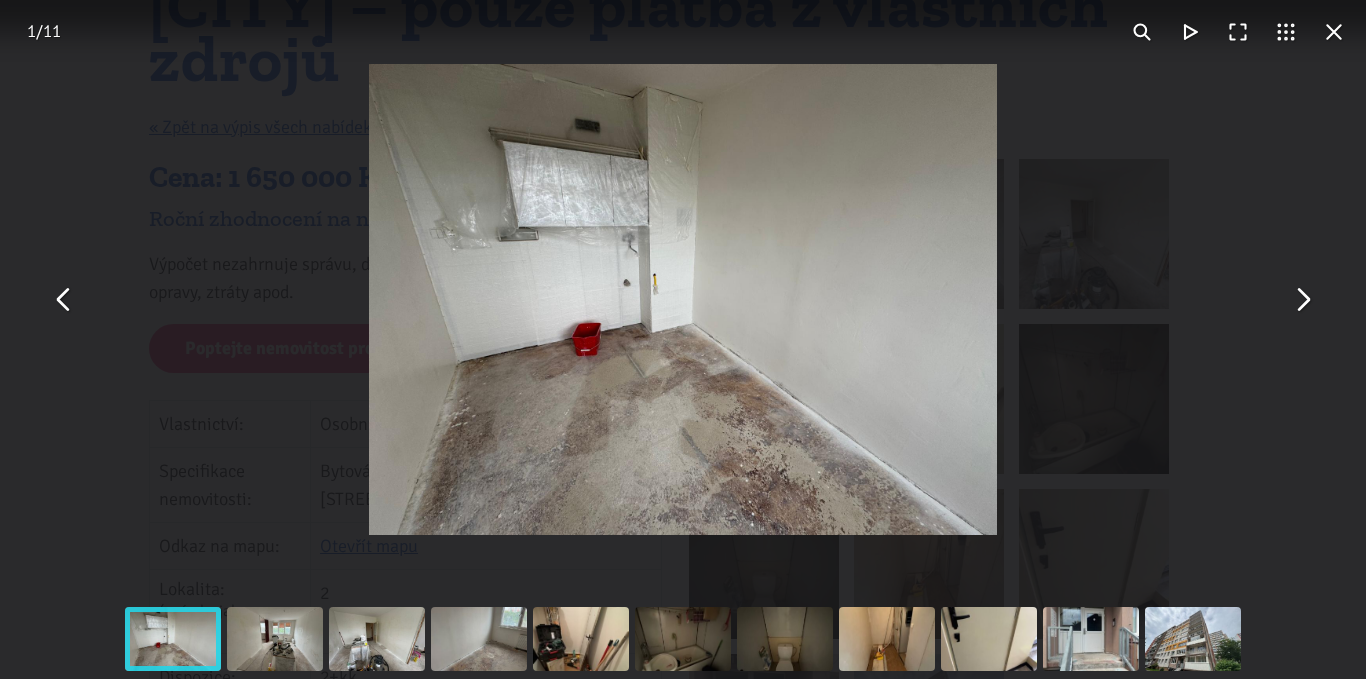 click at bounding box center [1302, 300] 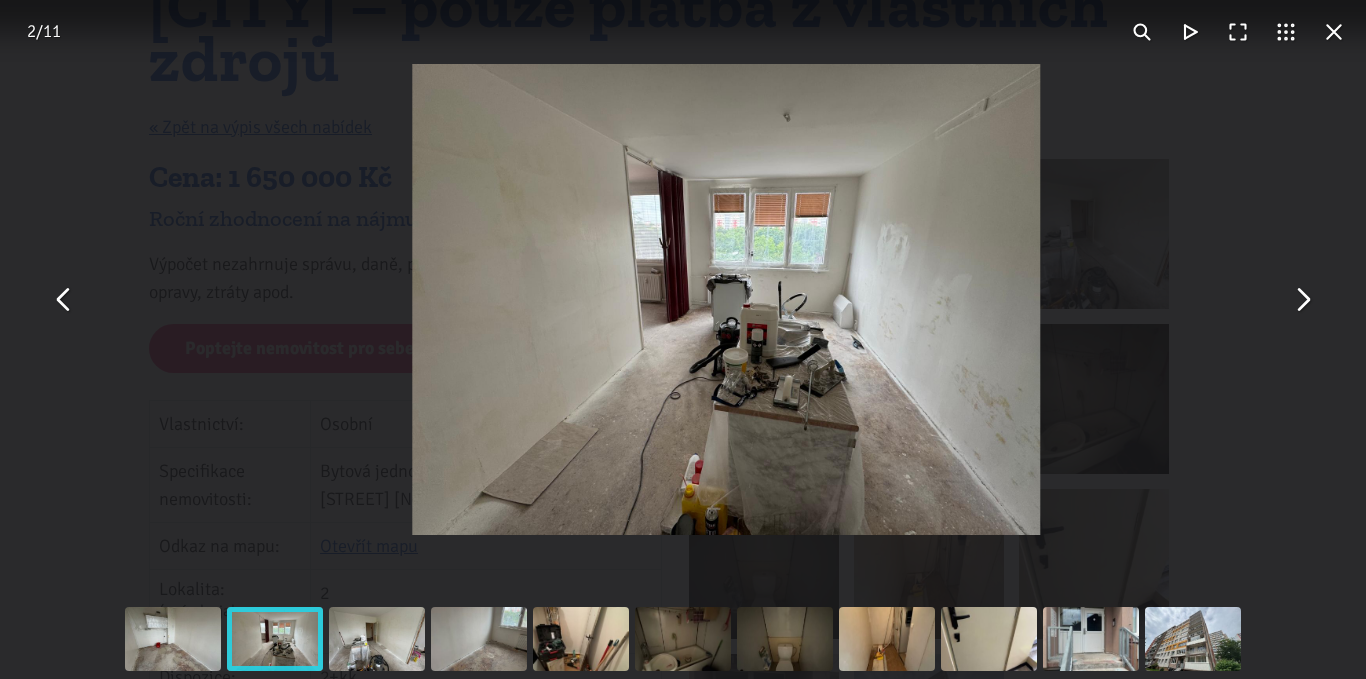 click at bounding box center [1302, 300] 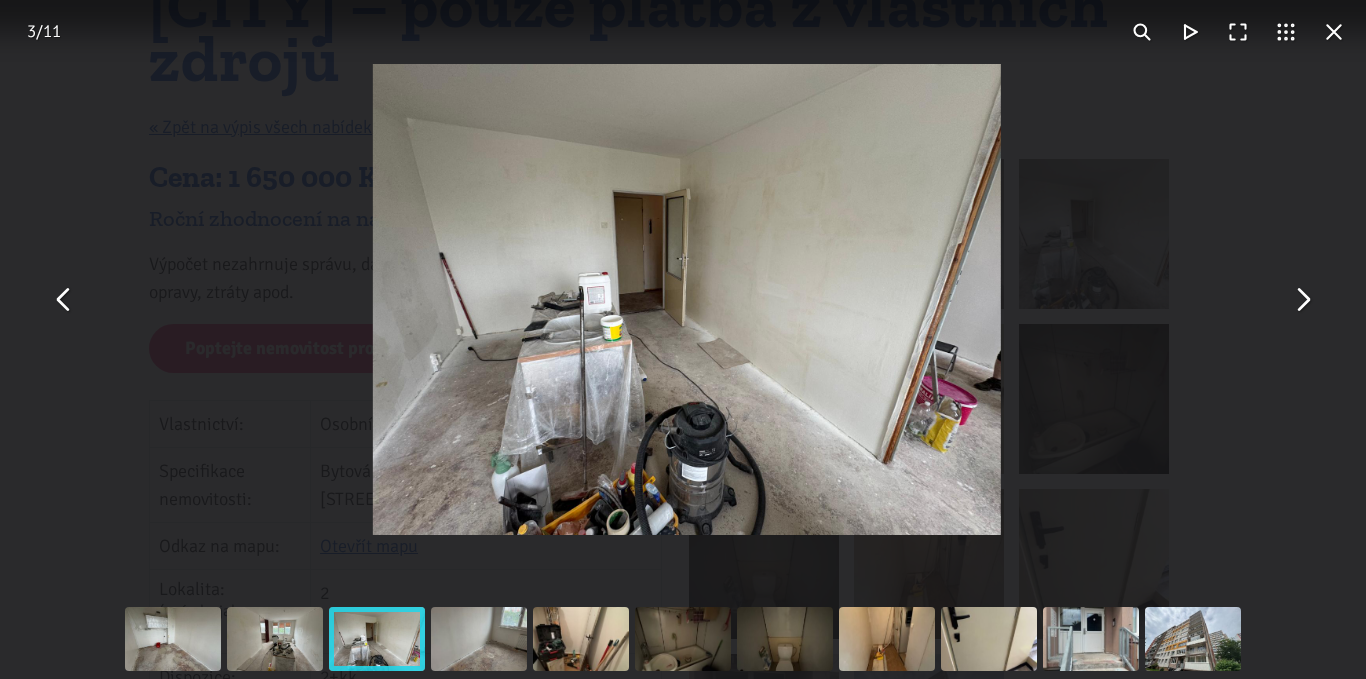 click at bounding box center [1302, 300] 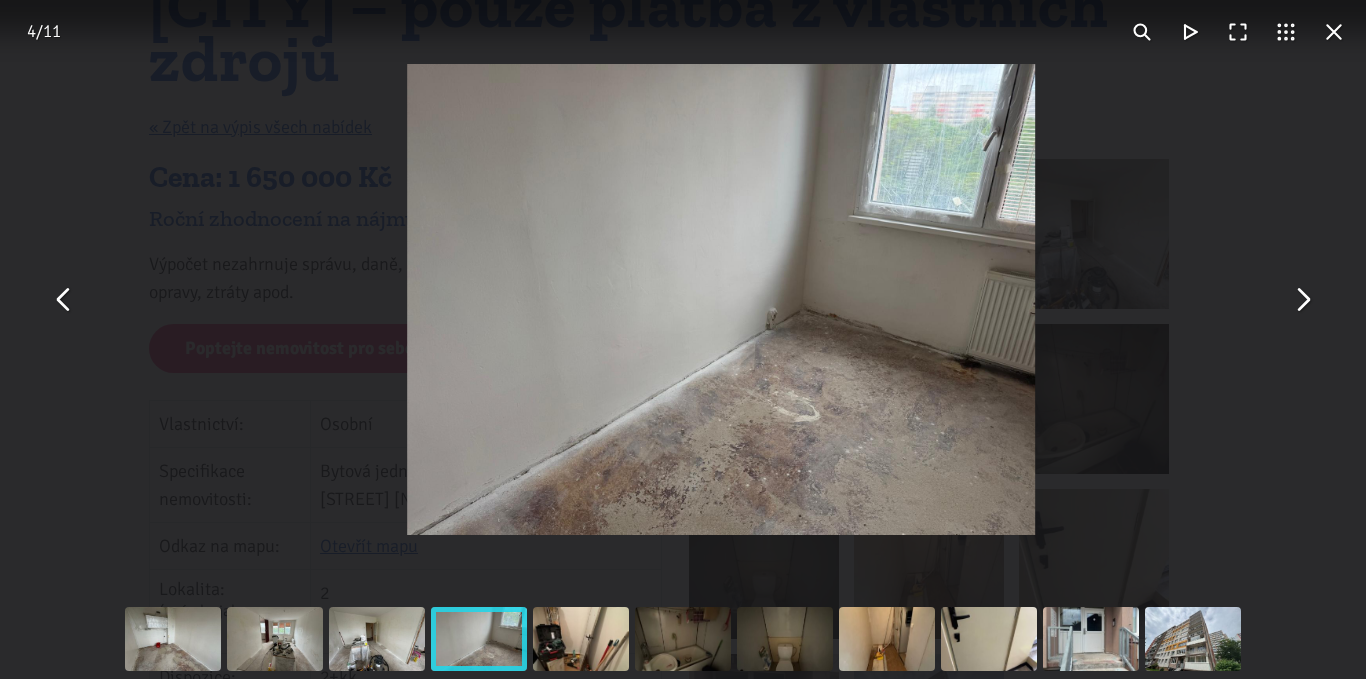 click at bounding box center [1302, 300] 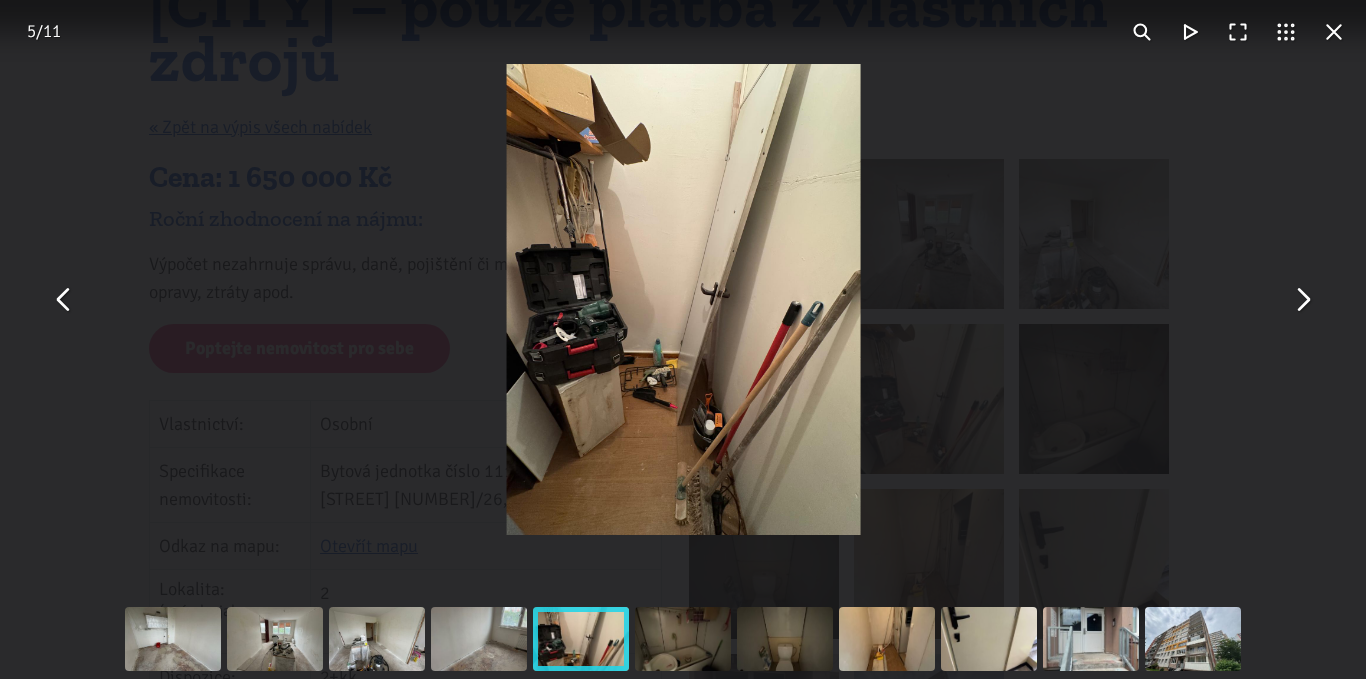 click at bounding box center (1334, 32) 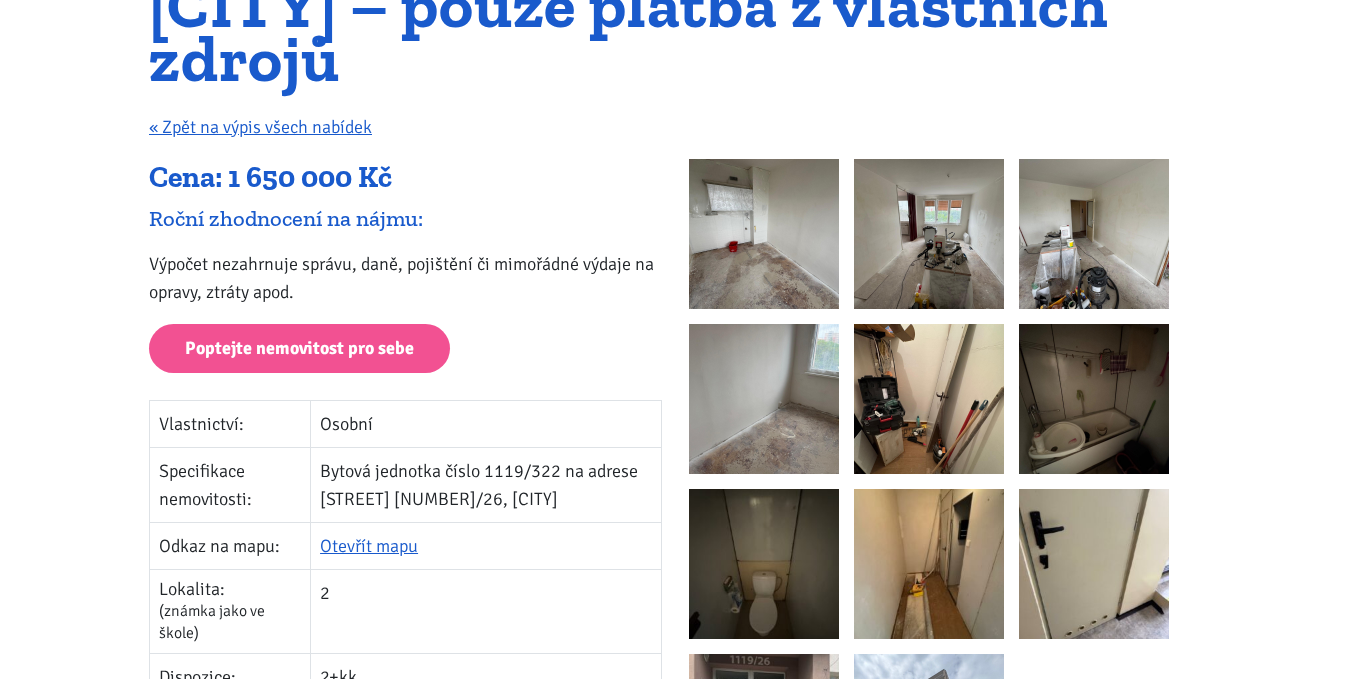 scroll, scrollTop: 400, scrollLeft: 0, axis: vertical 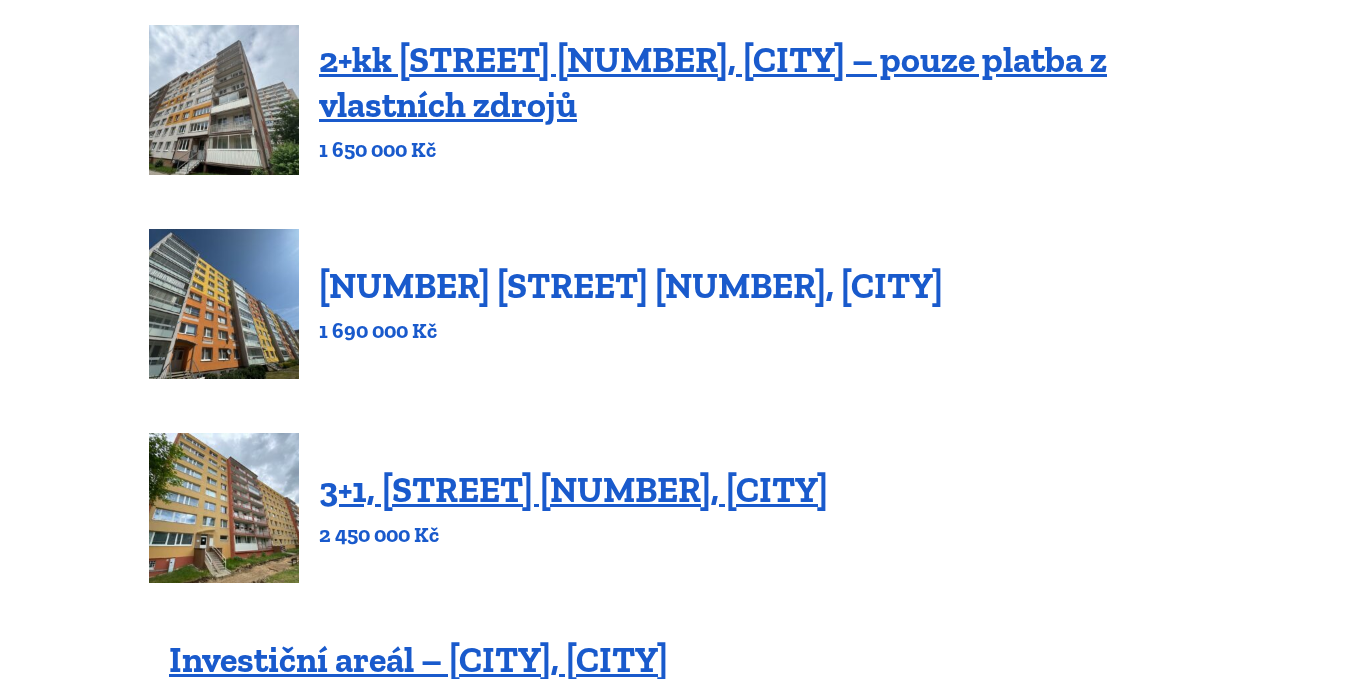 click on "[NUMBER] [STREET] [NUMBER], [CITY]" at bounding box center [631, 285] 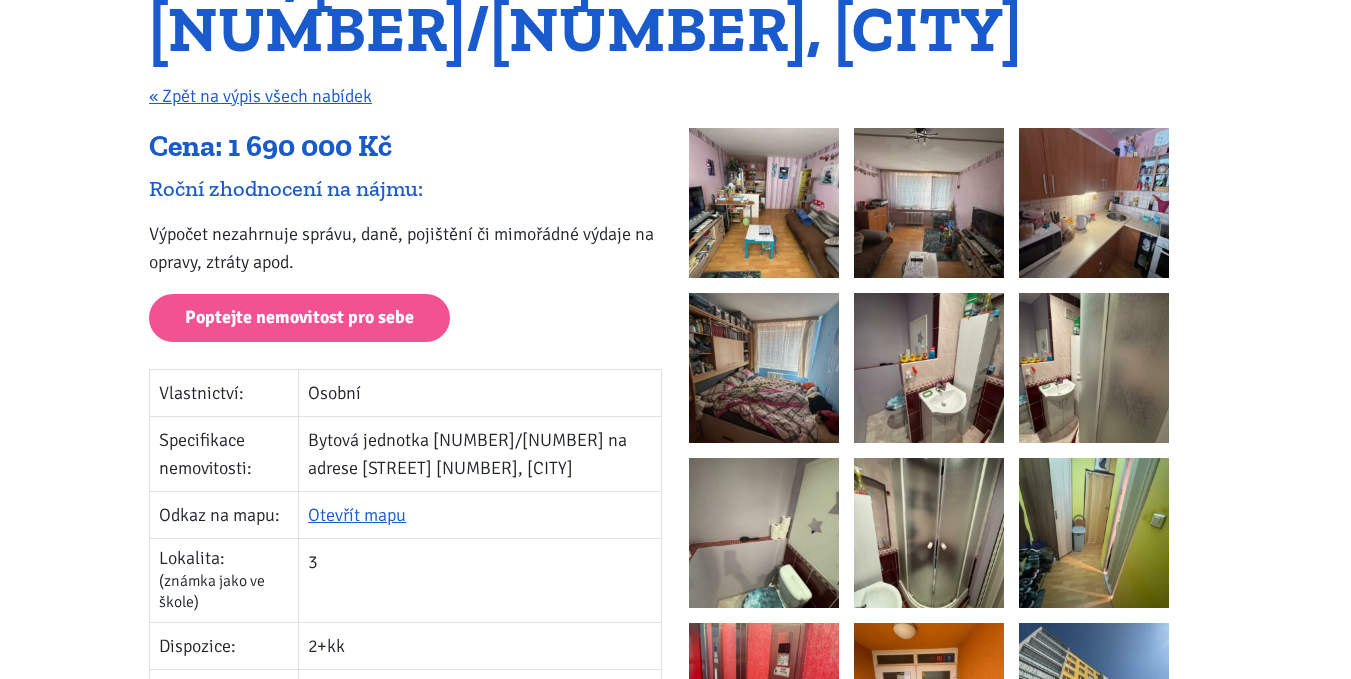 scroll, scrollTop: 300, scrollLeft: 0, axis: vertical 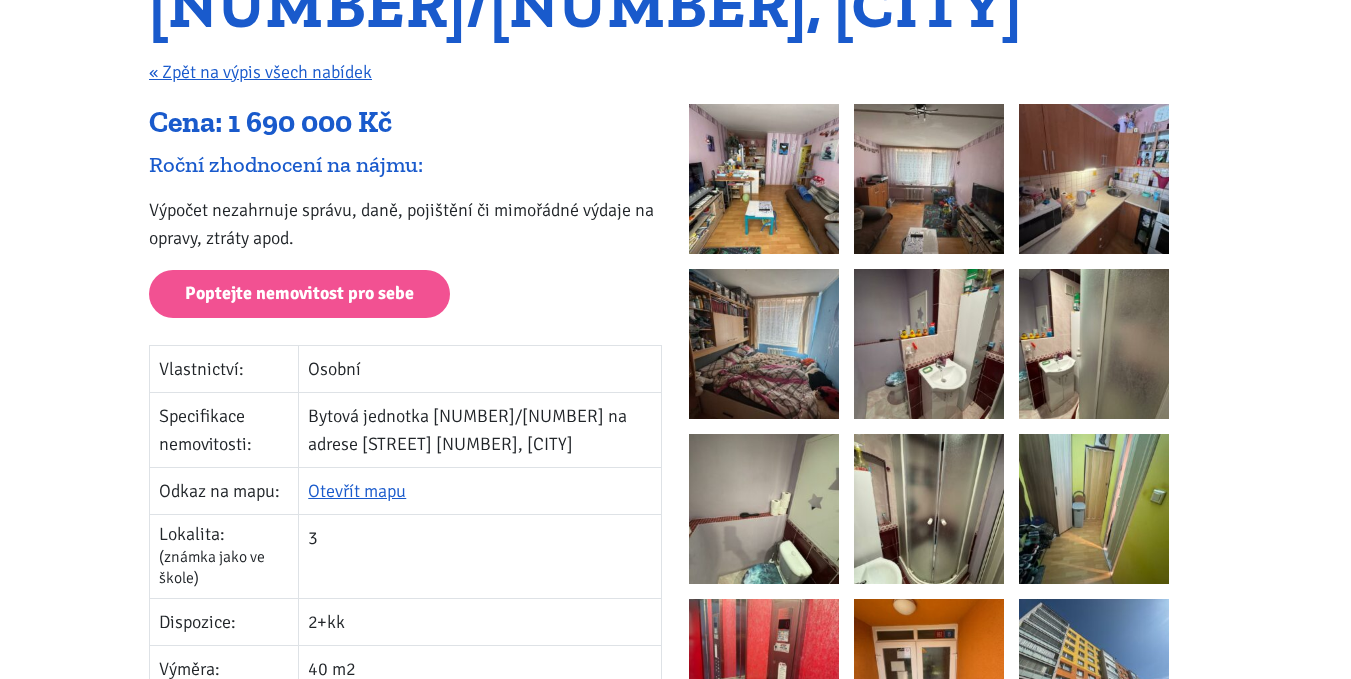 click at bounding box center [764, 179] 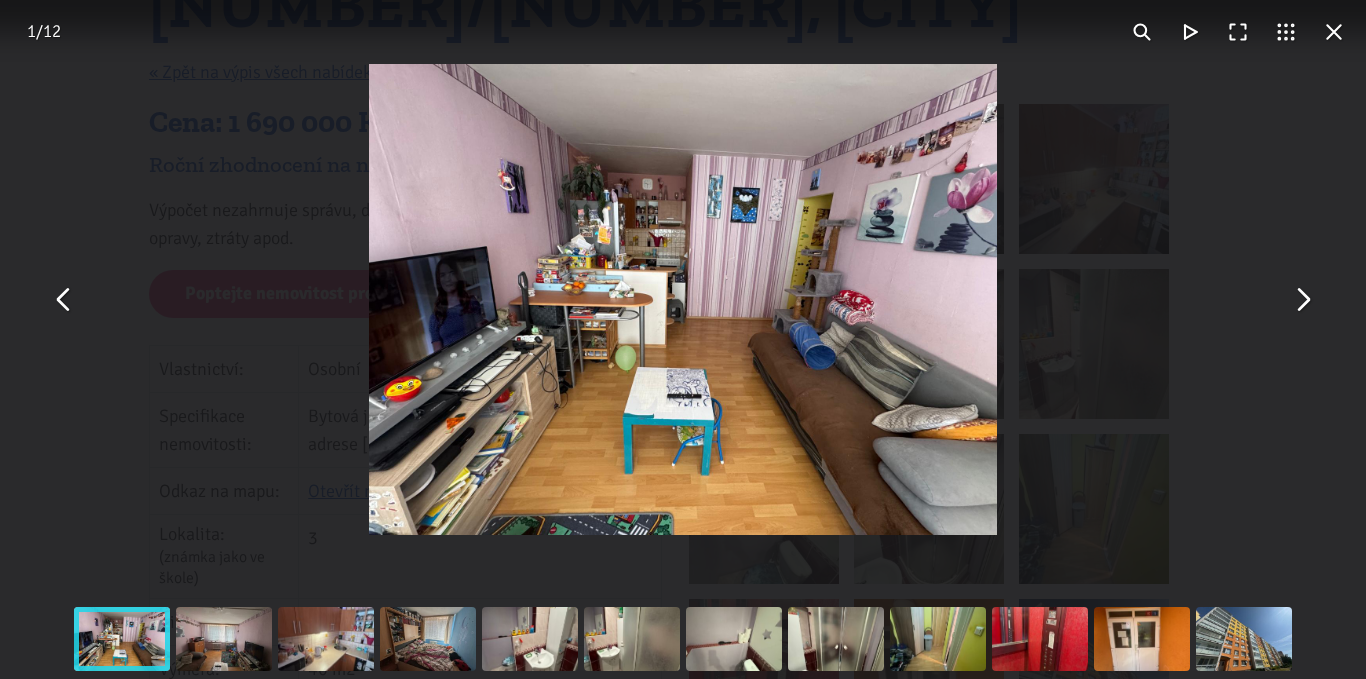 click at bounding box center (1302, 300) 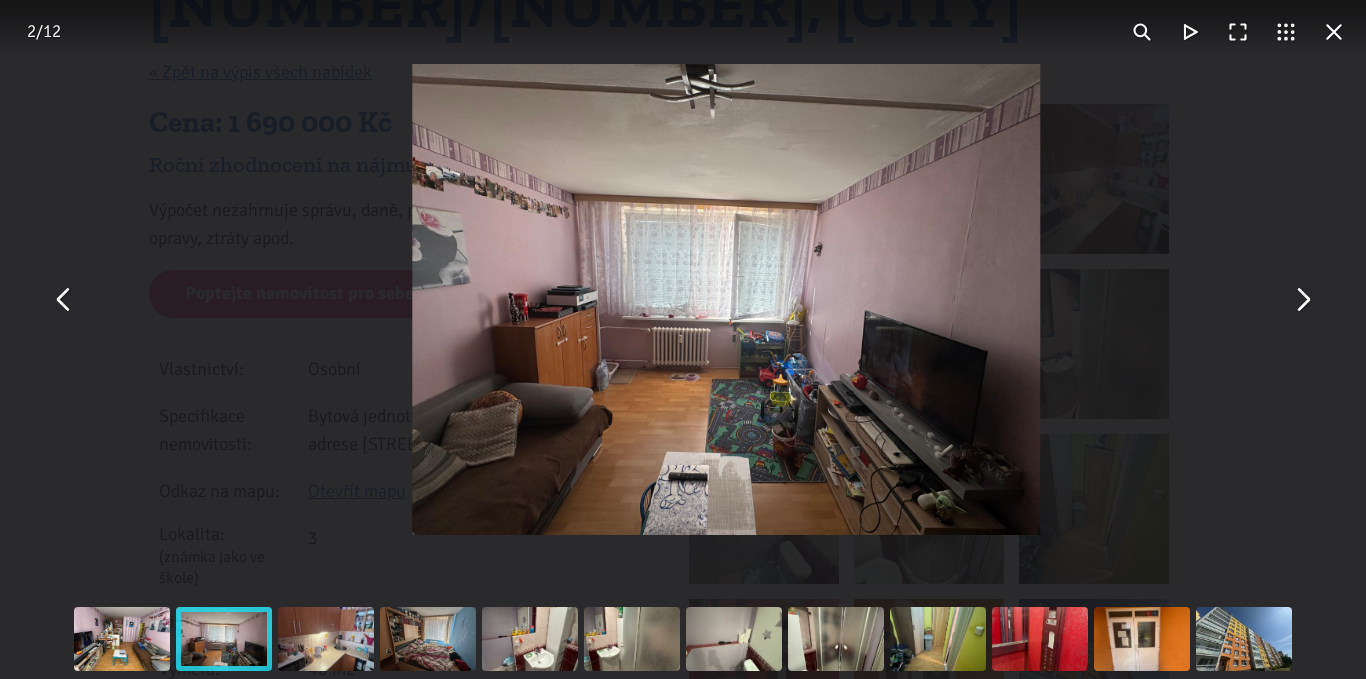 click at bounding box center [1302, 300] 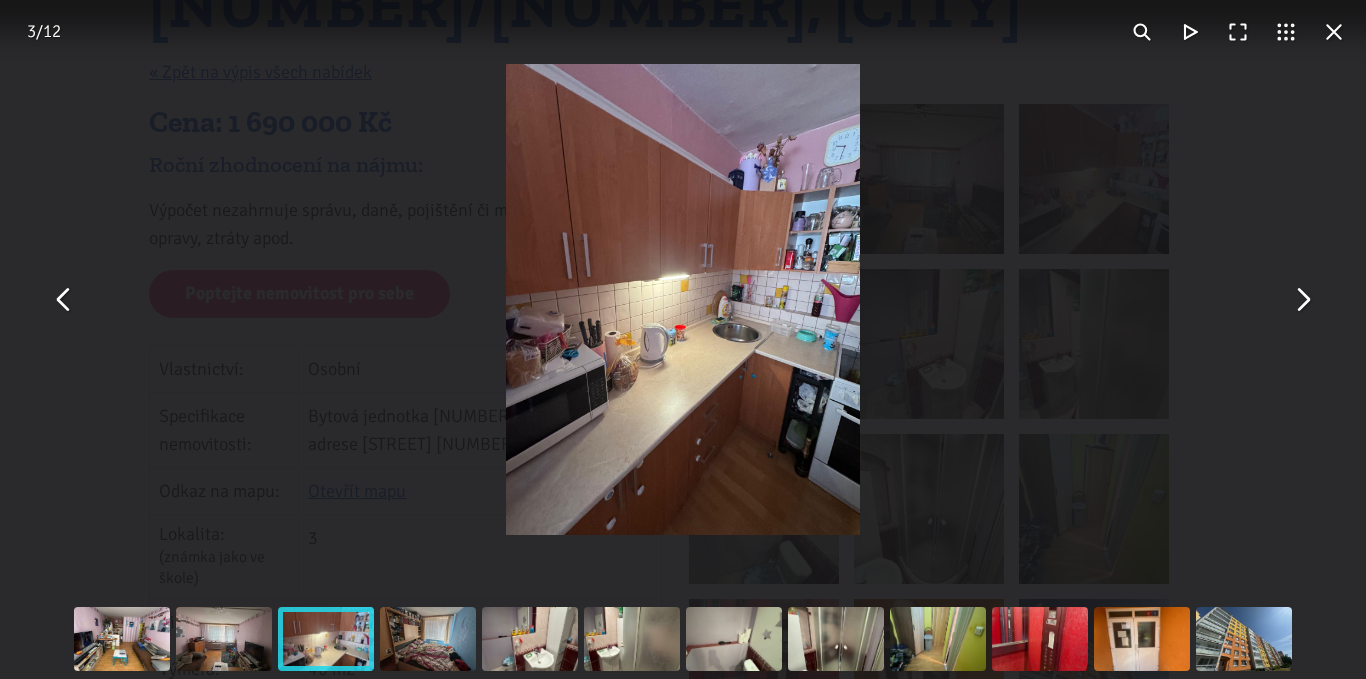 click at bounding box center [1334, 32] 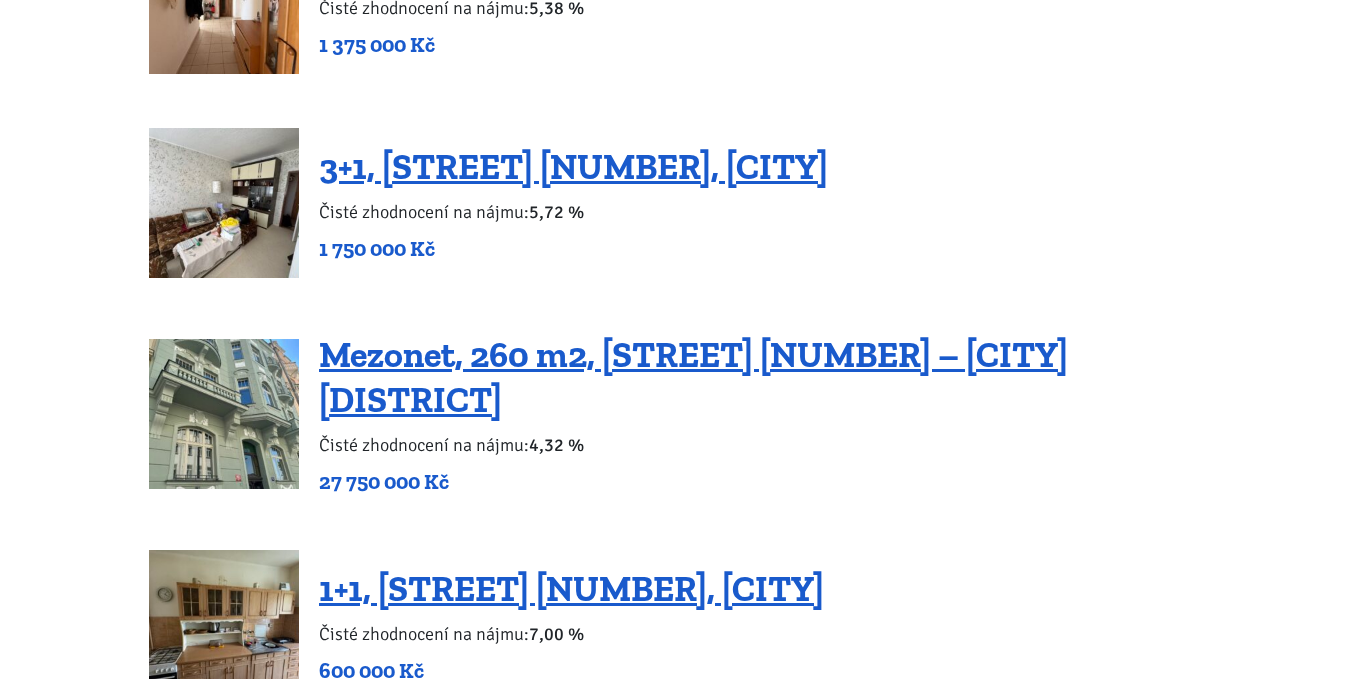 scroll, scrollTop: 2615, scrollLeft: 0, axis: vertical 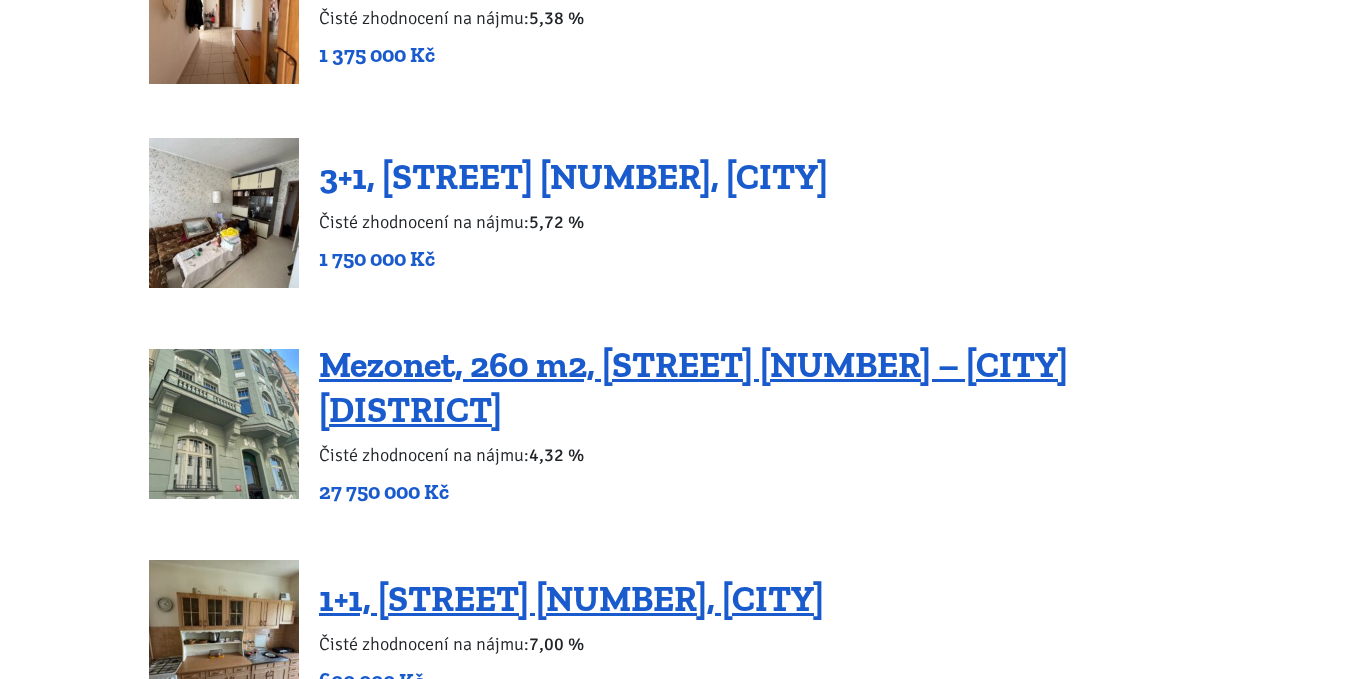 click on "3+1, [STREET] [NUMBER], [CITY]" at bounding box center (573, 176) 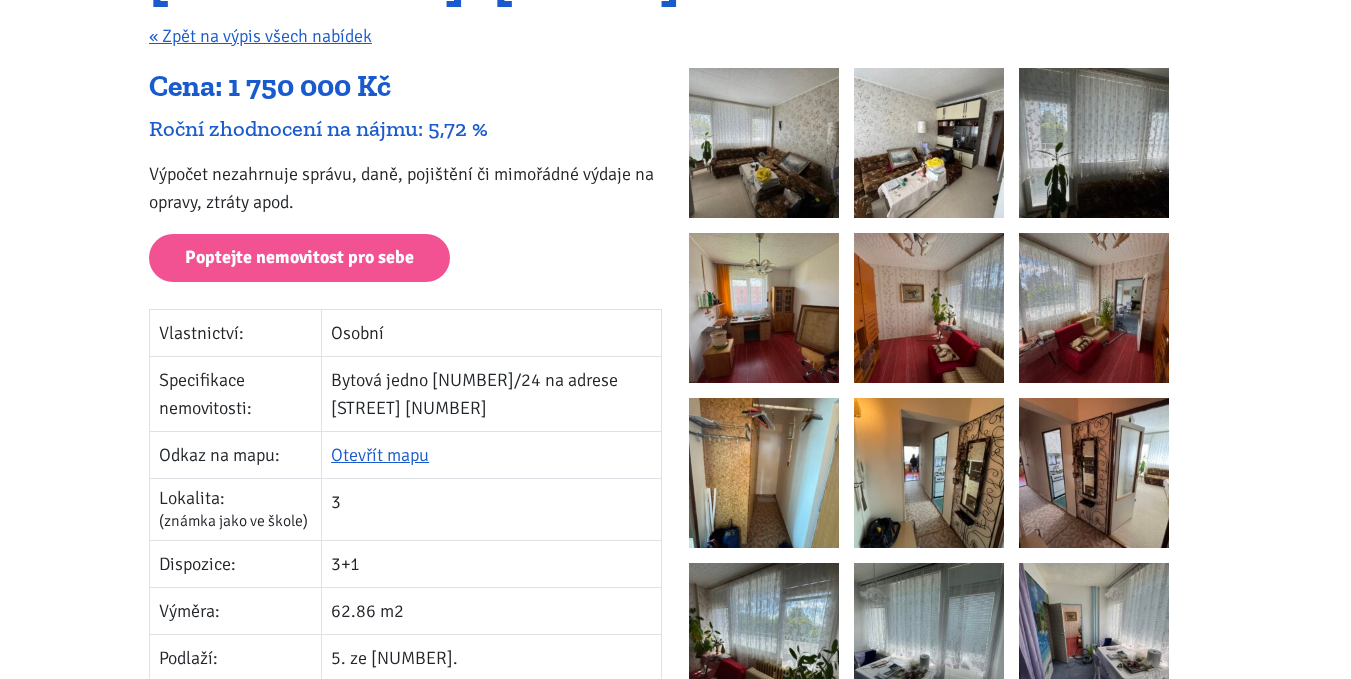 scroll, scrollTop: 100, scrollLeft: 0, axis: vertical 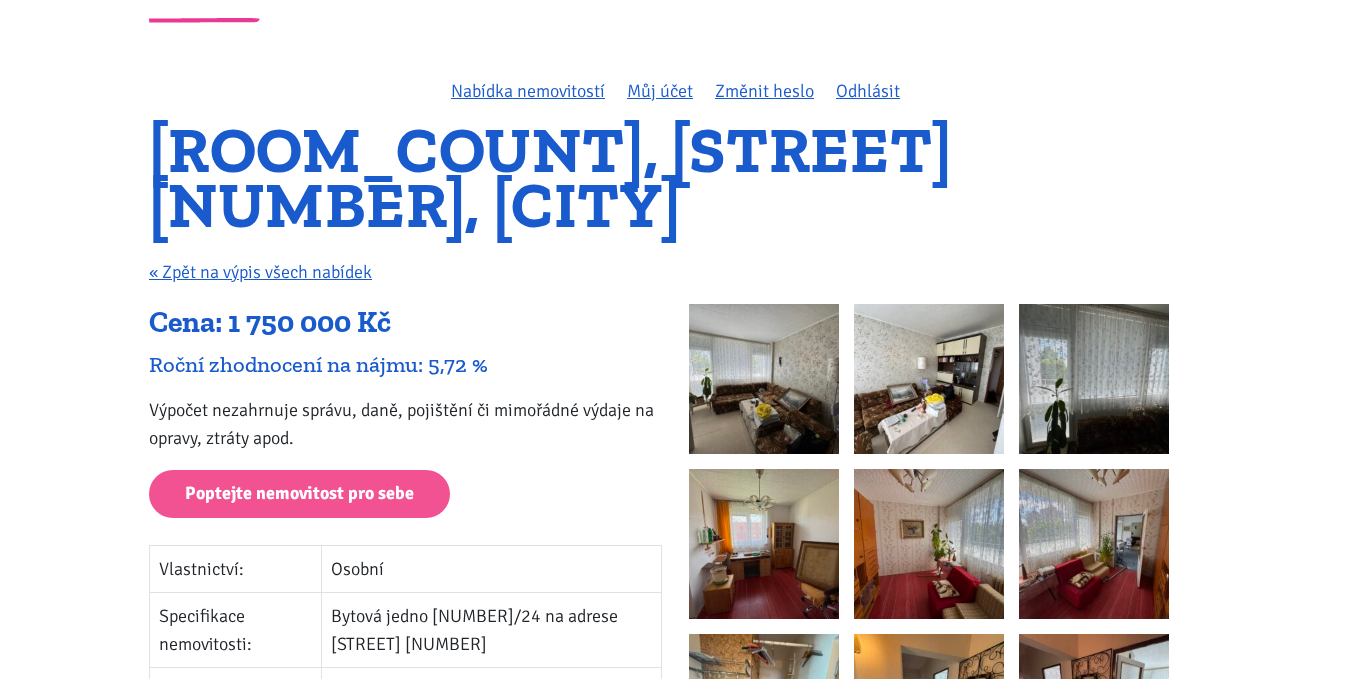 click at bounding box center (764, 379) 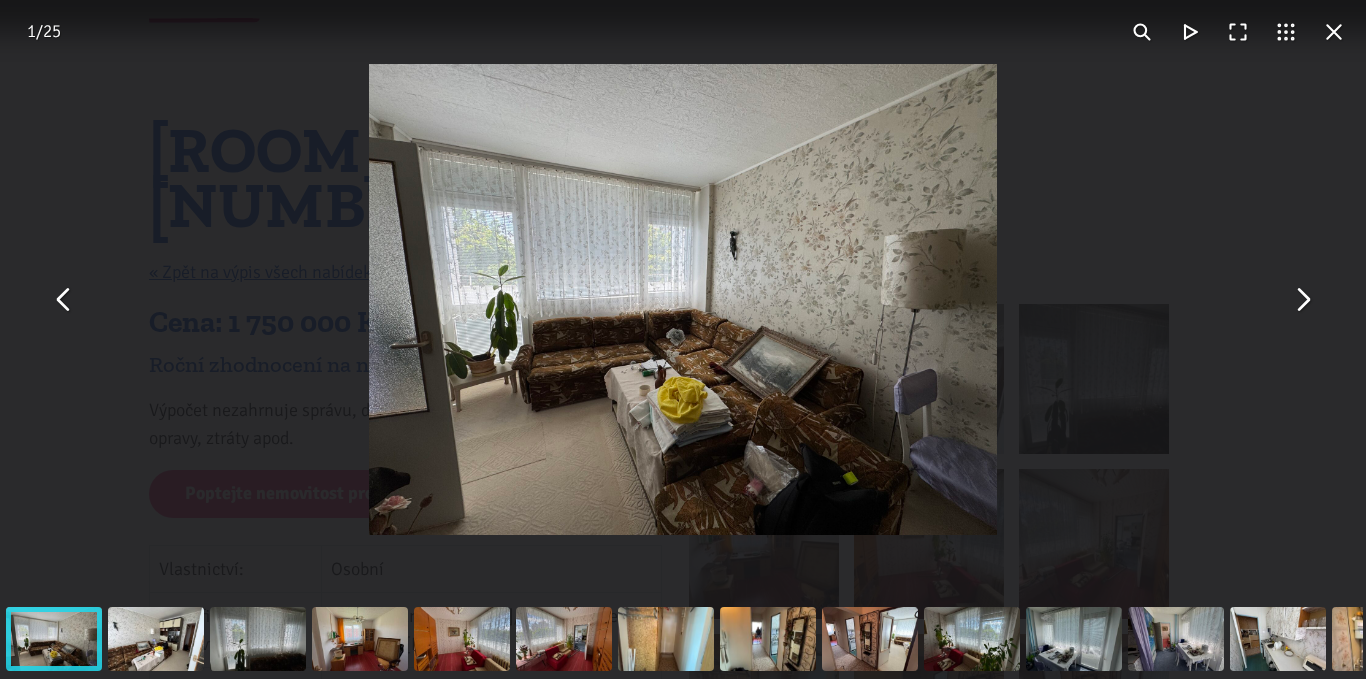 click at bounding box center (683, 299) 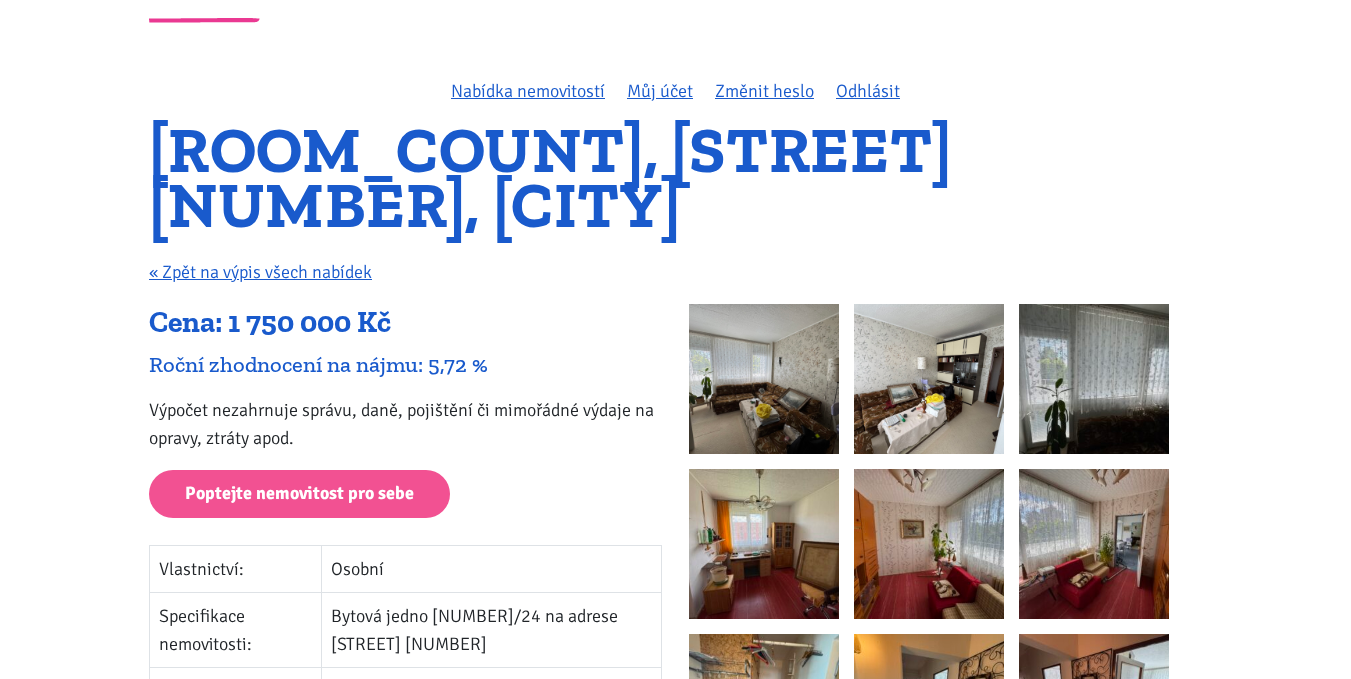 click at bounding box center (764, 379) 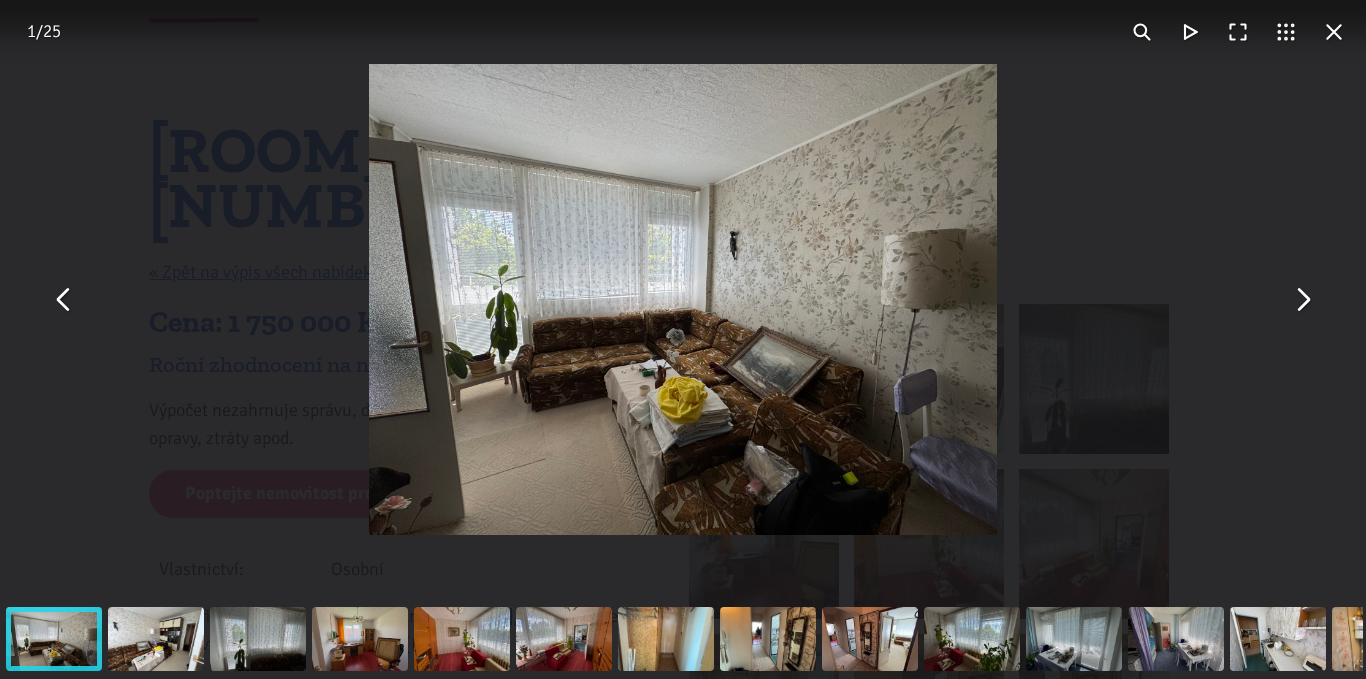 click at bounding box center [1302, 300] 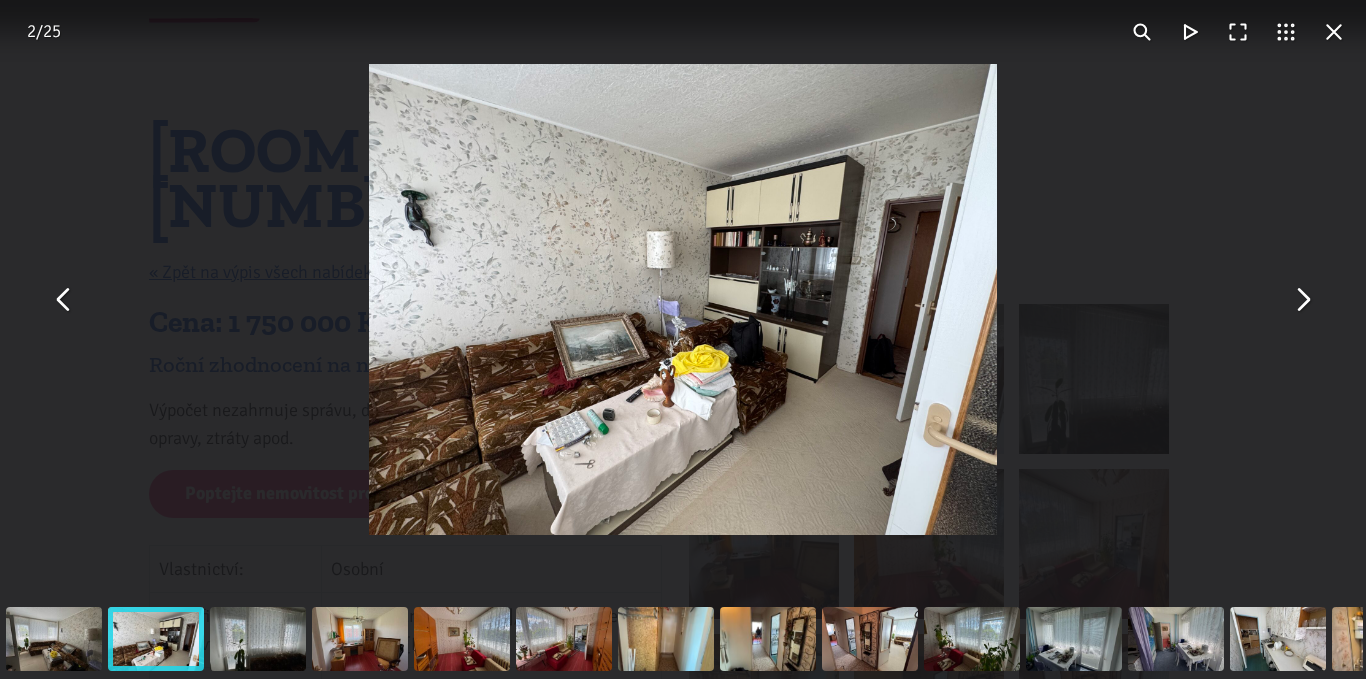 click at bounding box center (1302, 300) 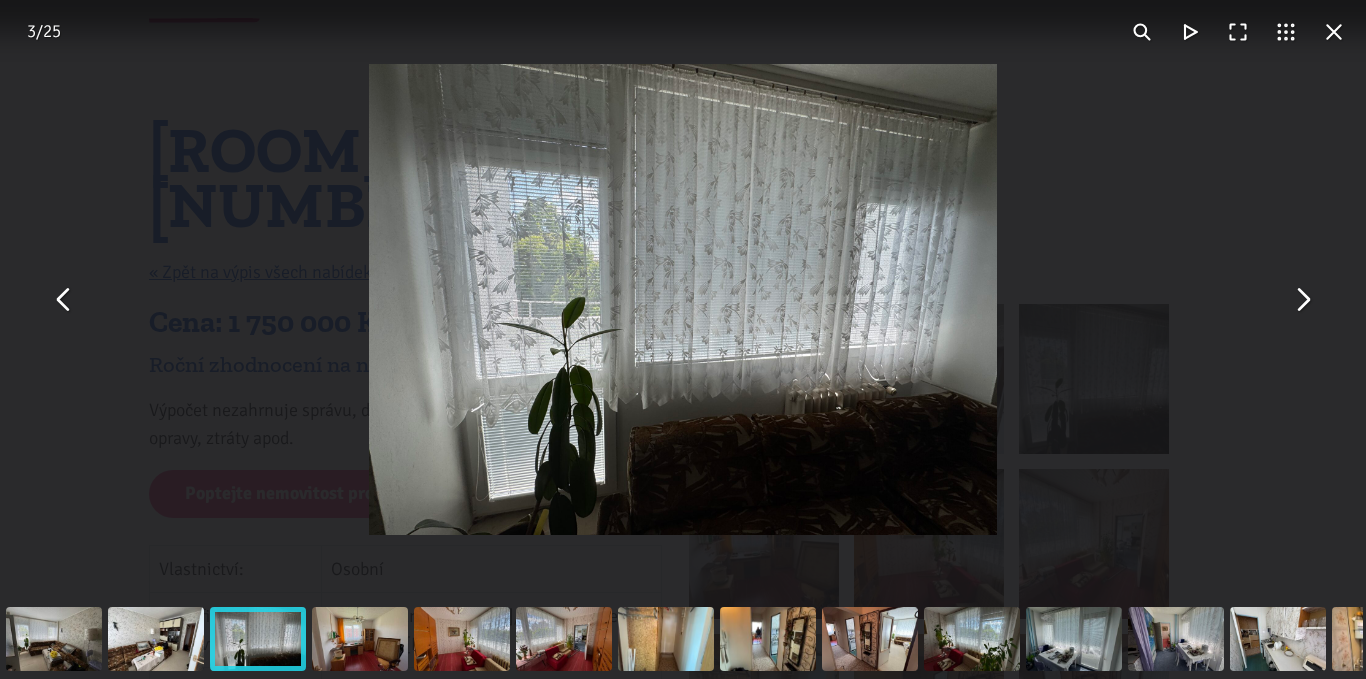 click at bounding box center [1302, 300] 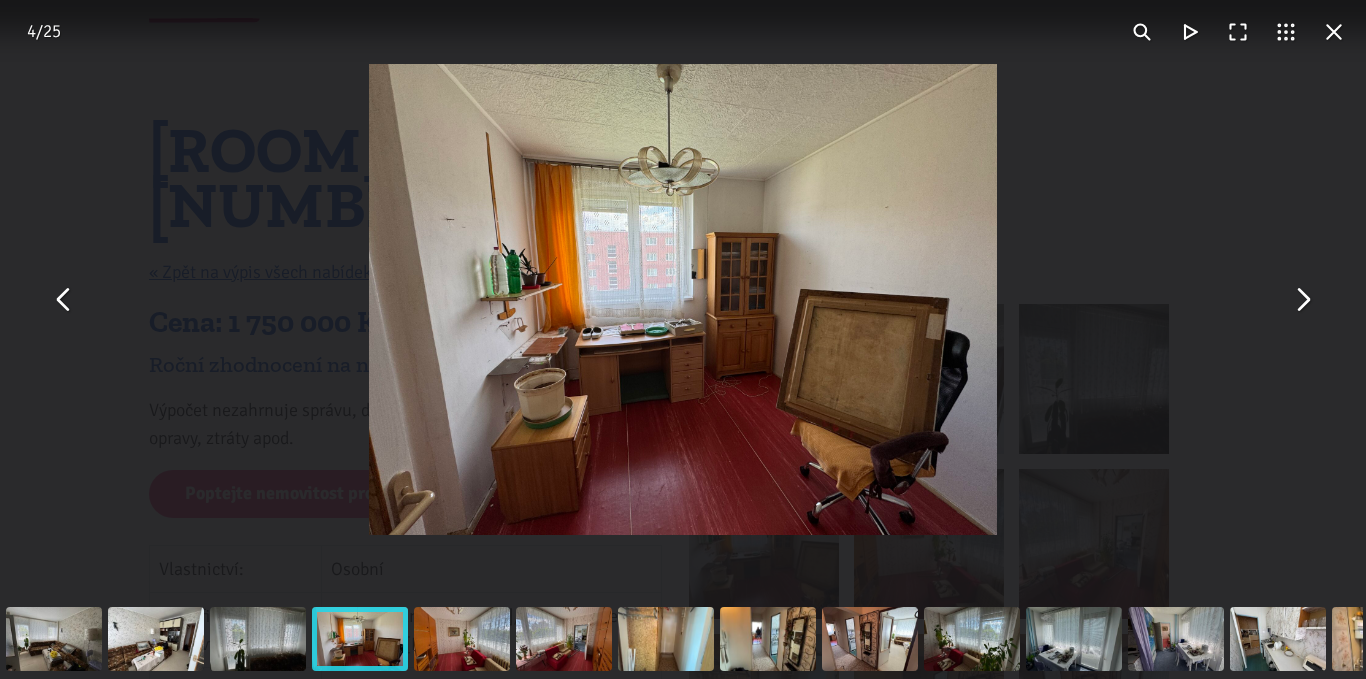 click at bounding box center [1302, 300] 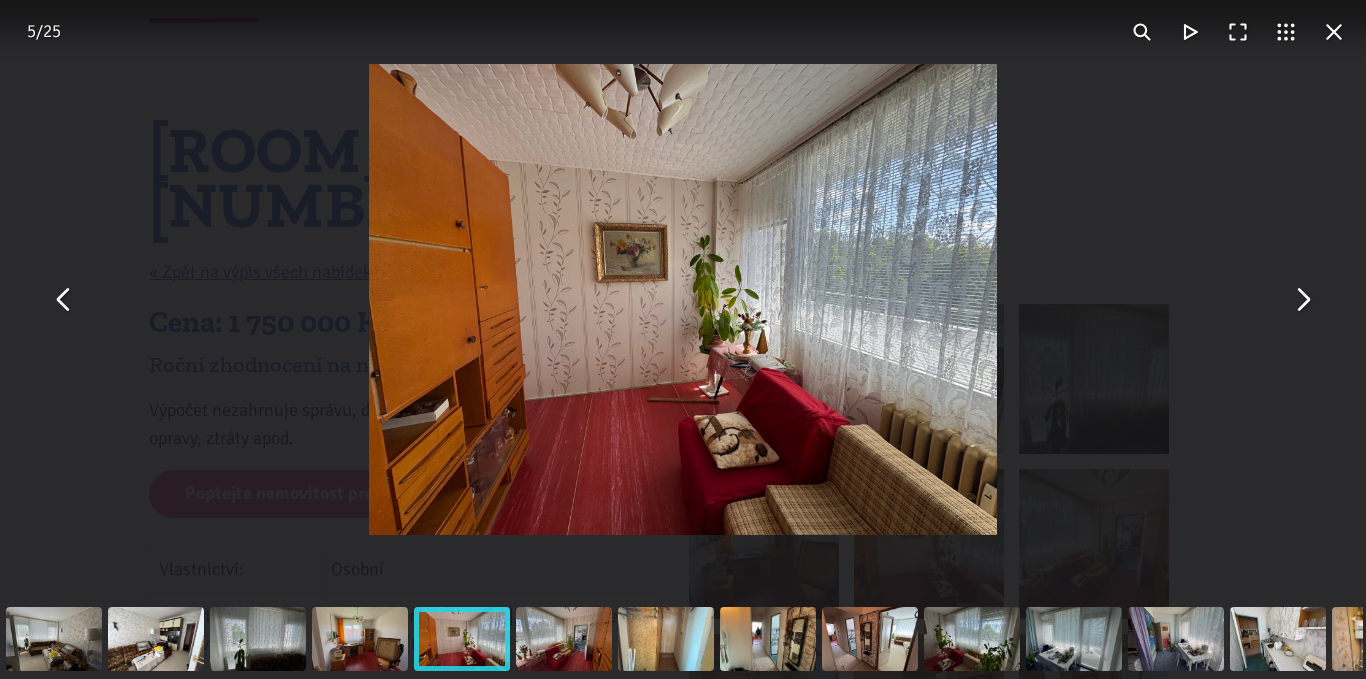 click at bounding box center [1302, 300] 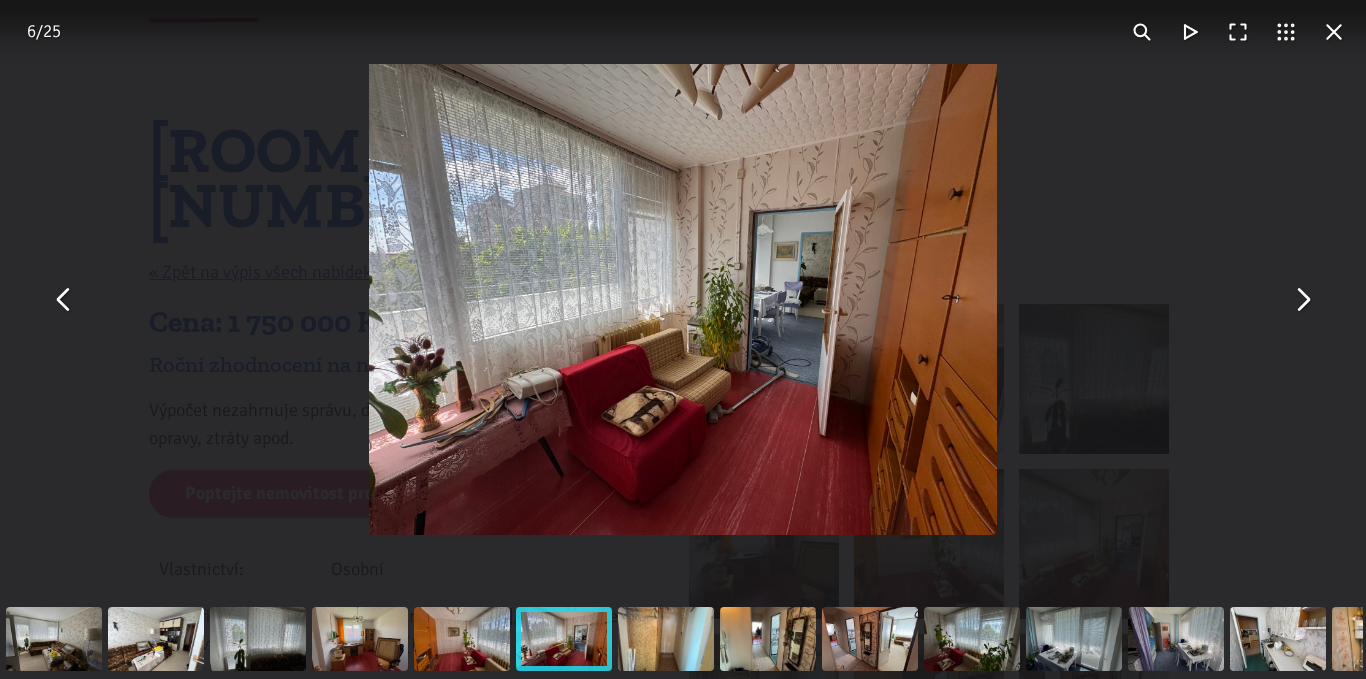 click at bounding box center (1302, 300) 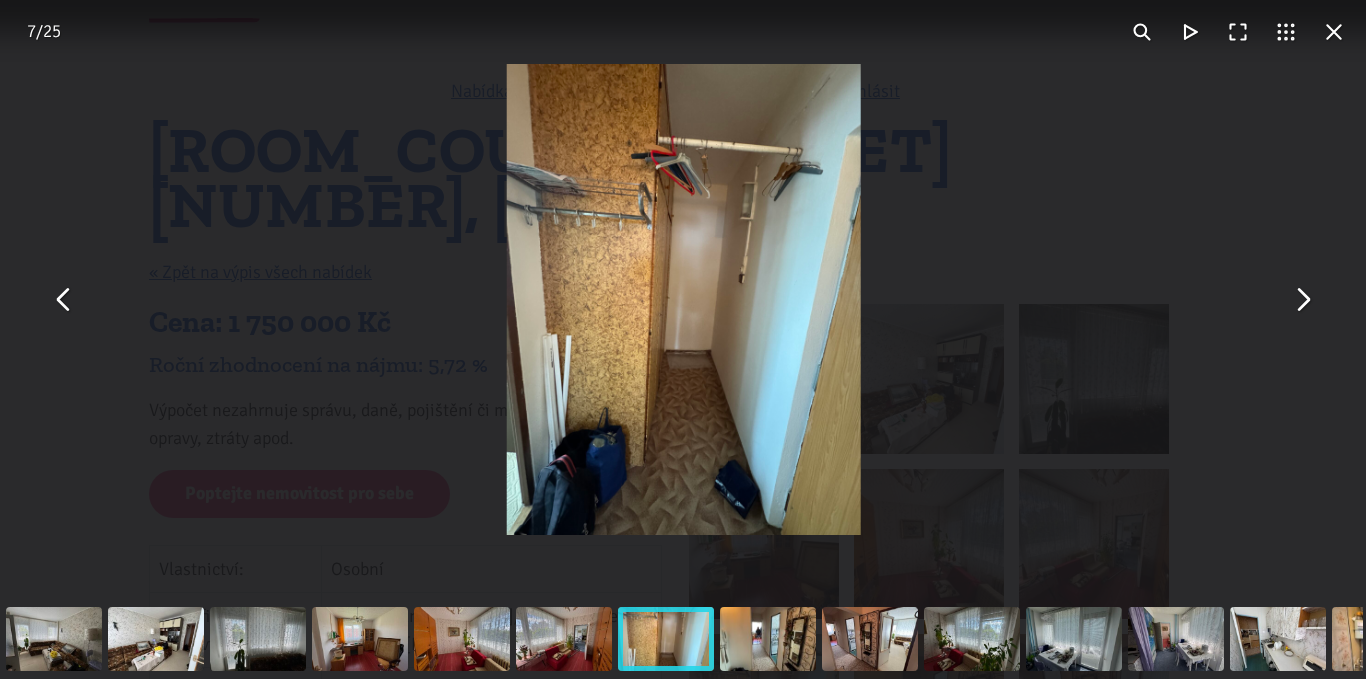 click at bounding box center [1302, 300] 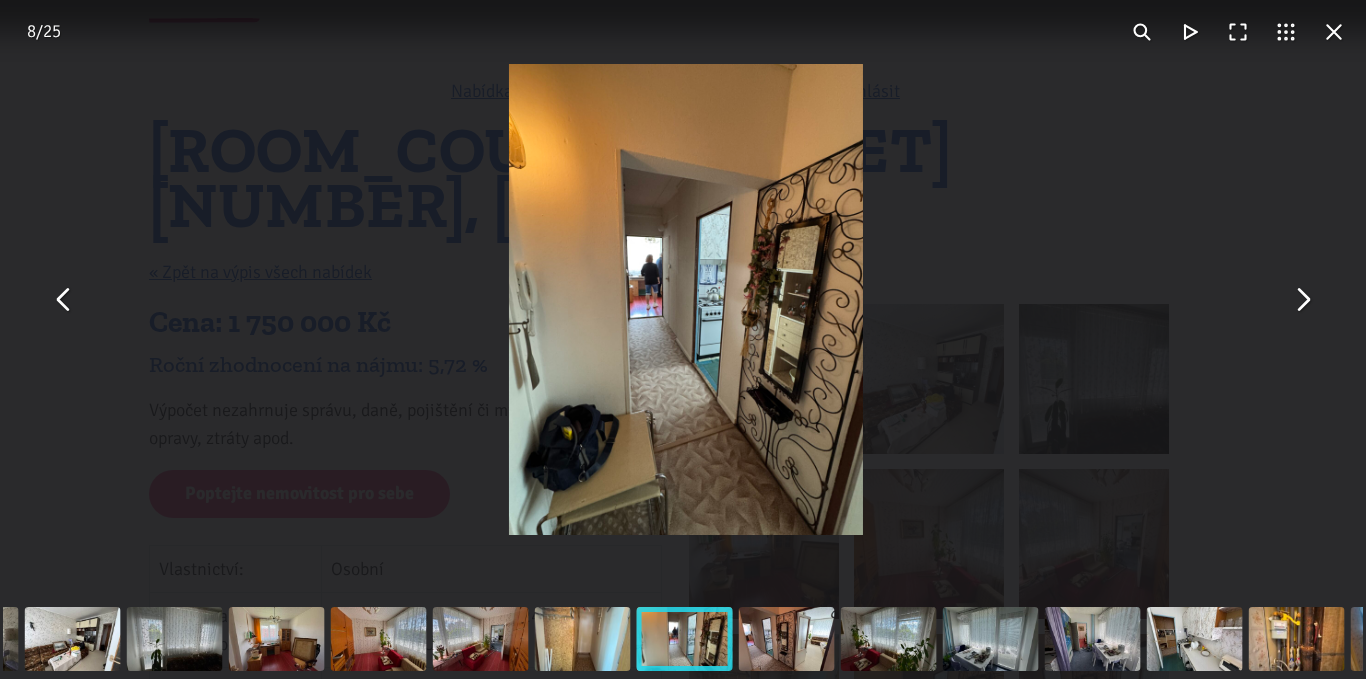 click at bounding box center (1302, 300) 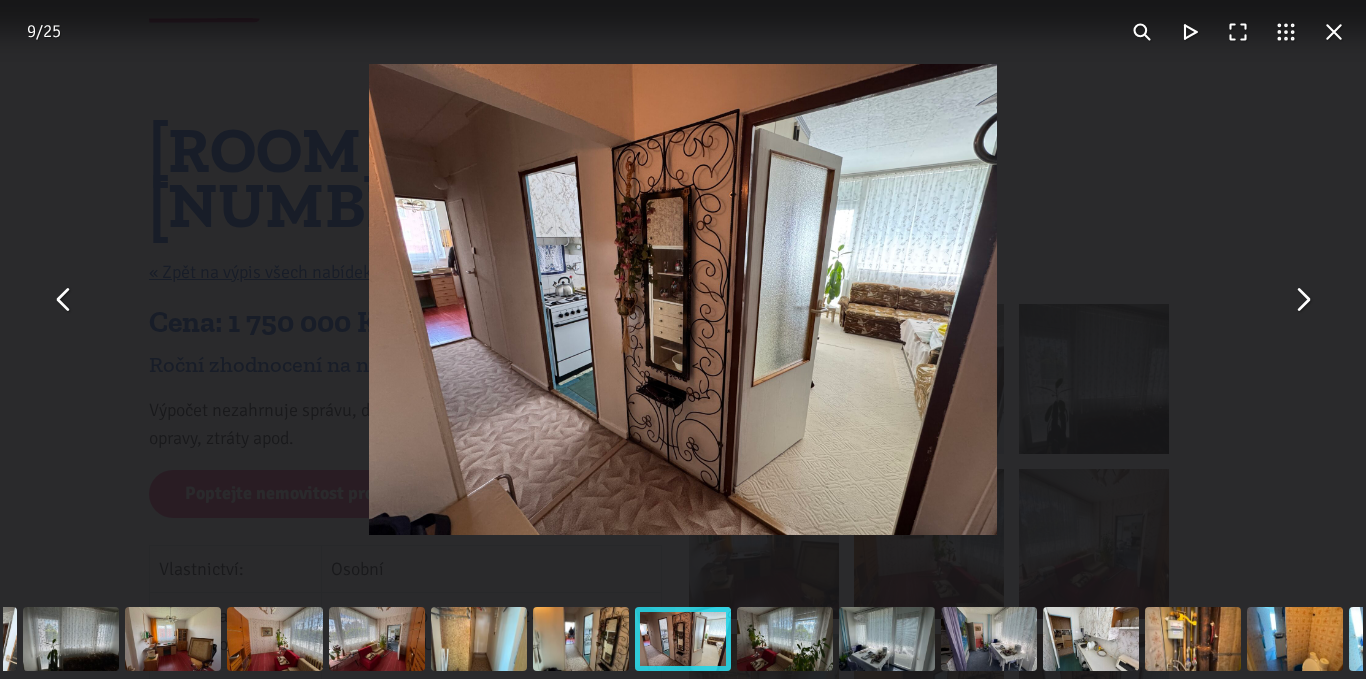 click at bounding box center (1302, 300) 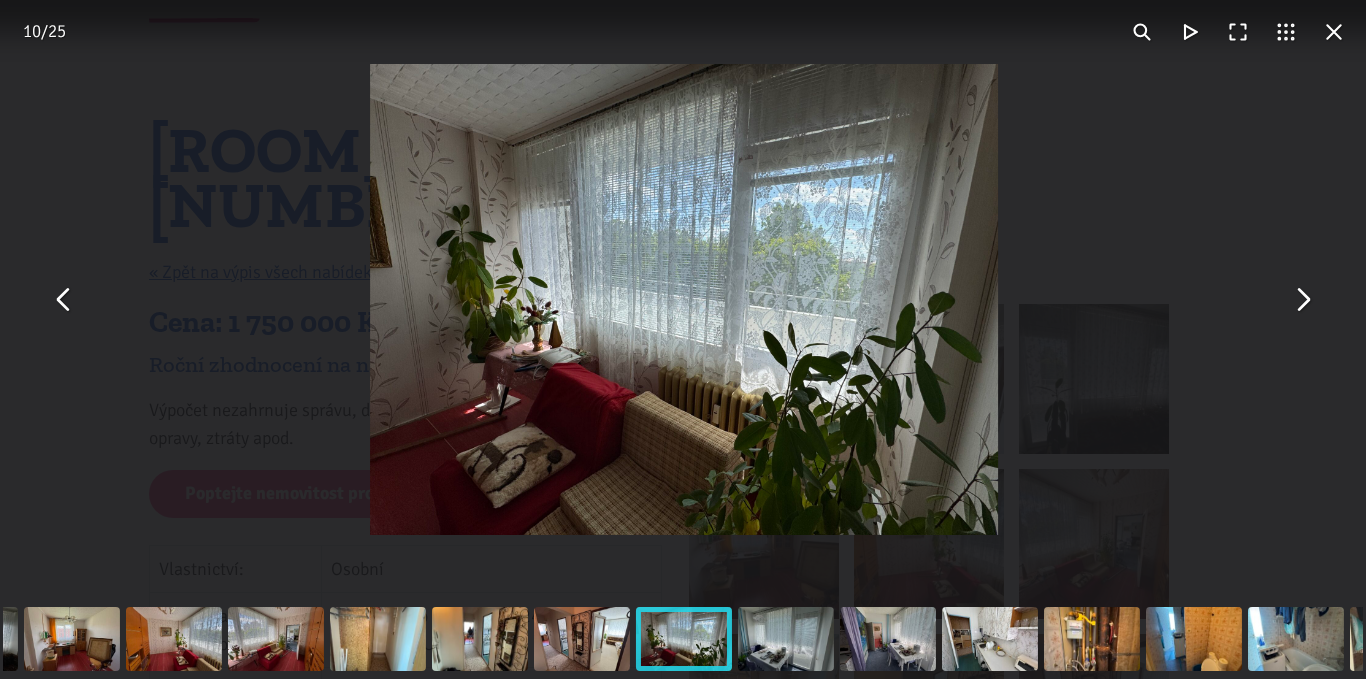 click at bounding box center [1302, 300] 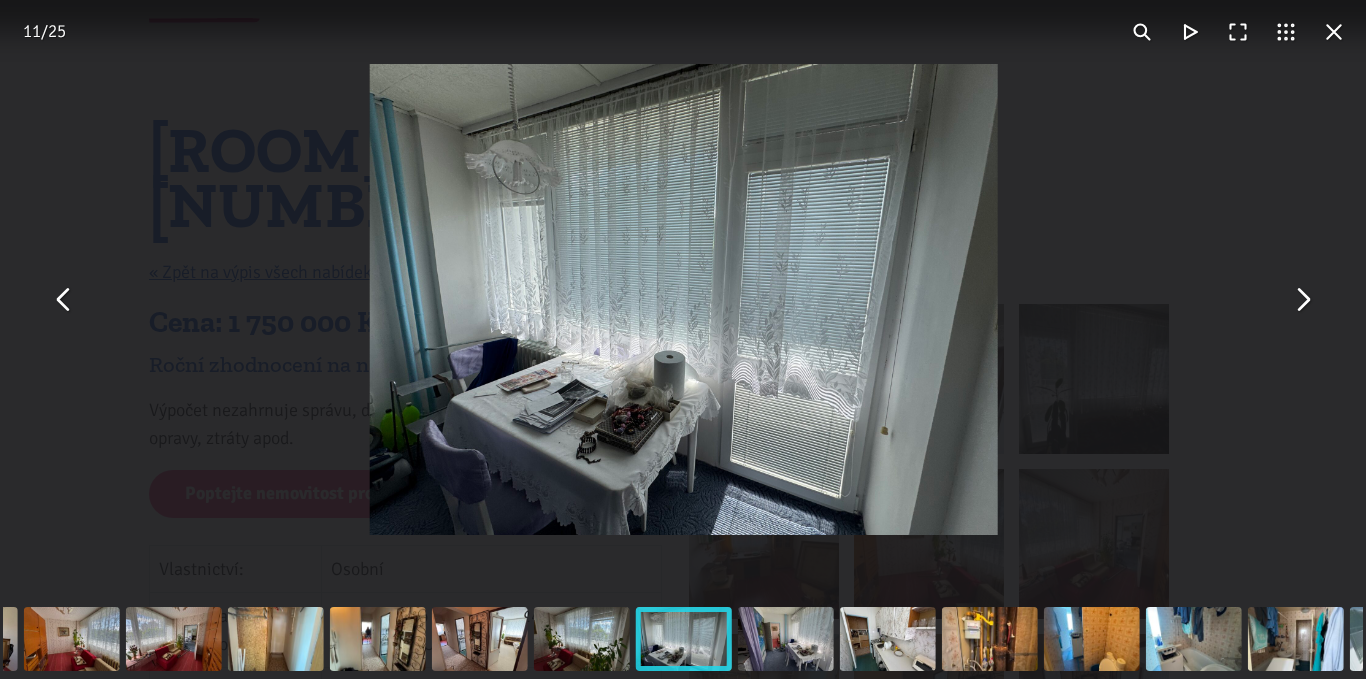 click at bounding box center [1302, 300] 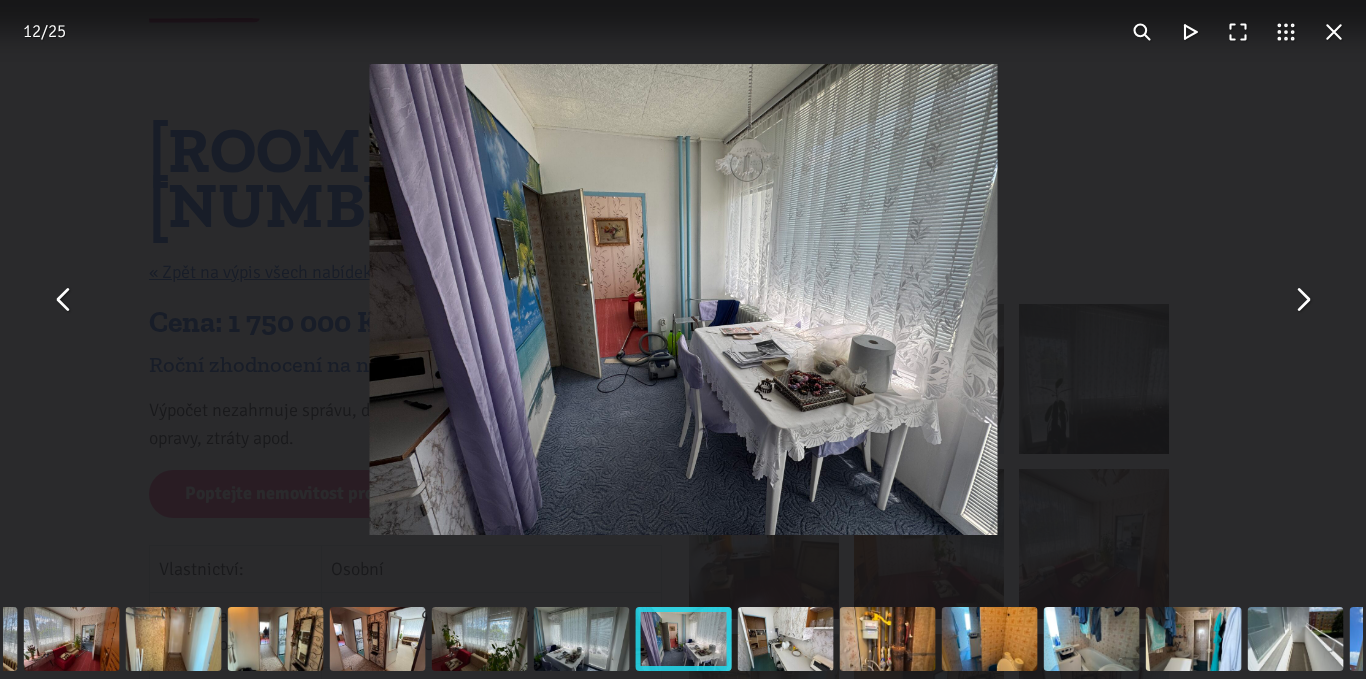 click at bounding box center [1302, 300] 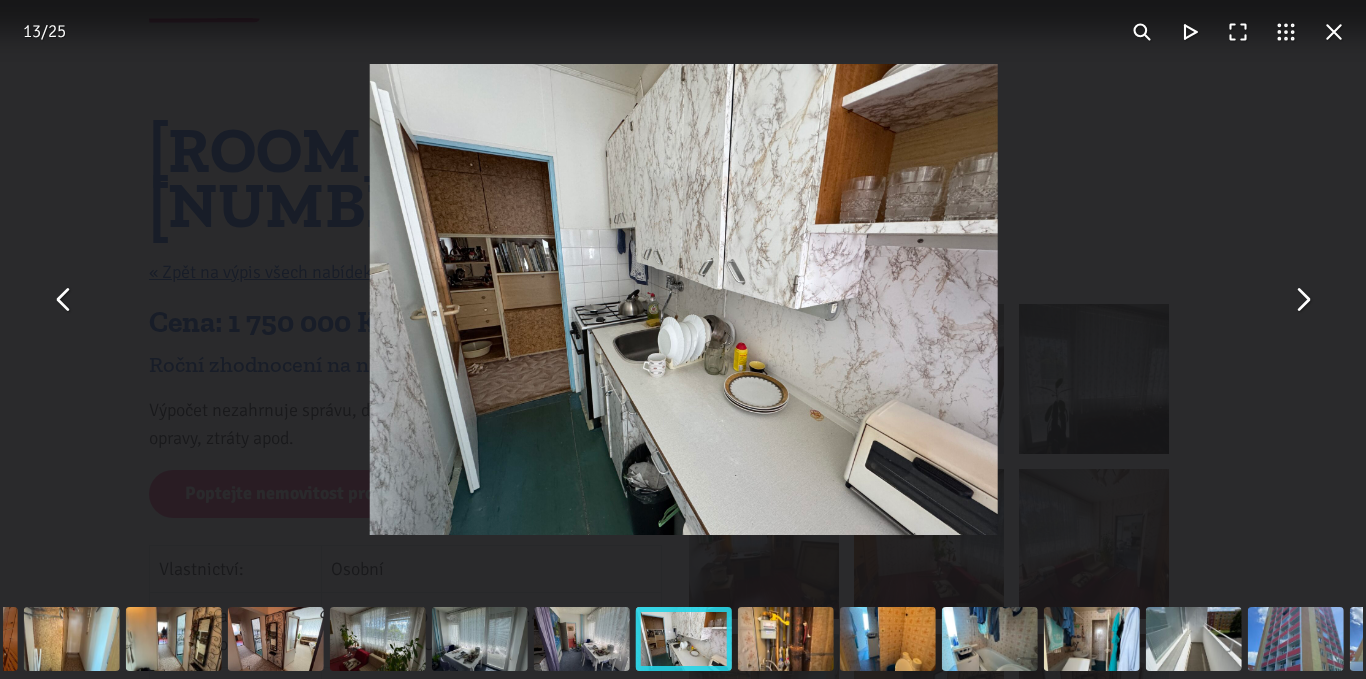 click at bounding box center (1302, 300) 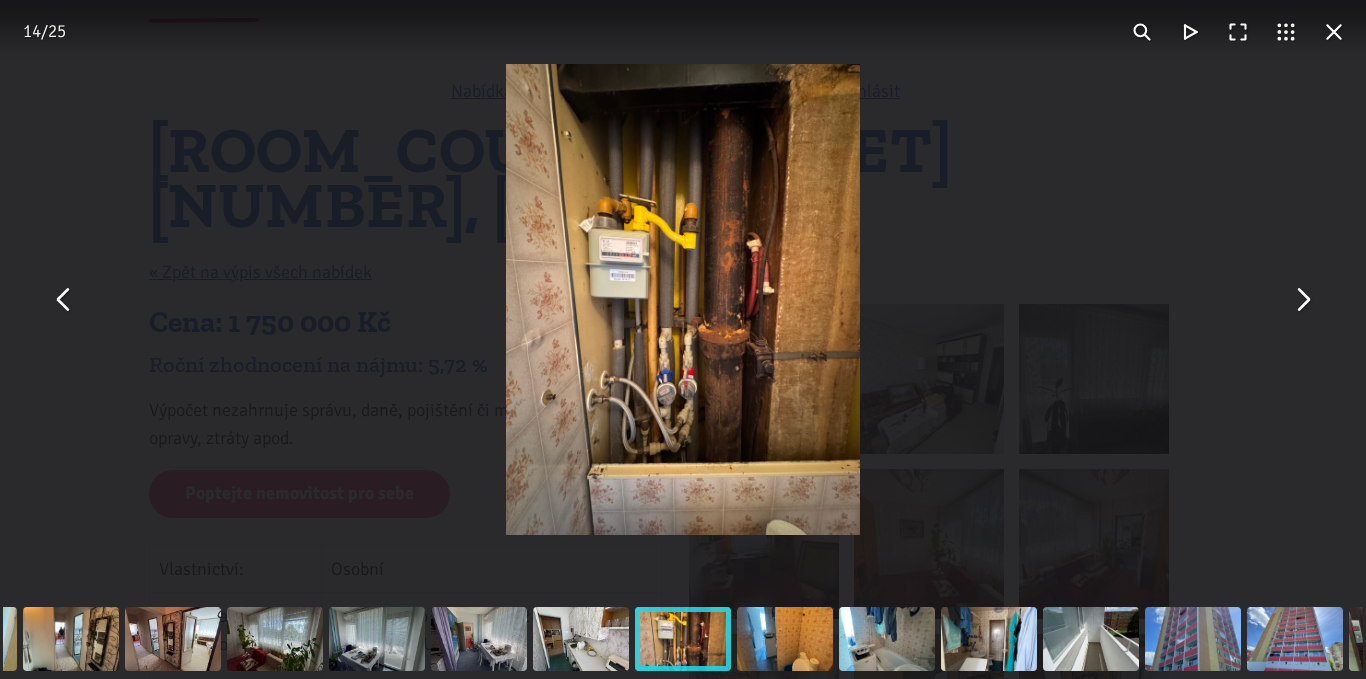 click at bounding box center (1302, 300) 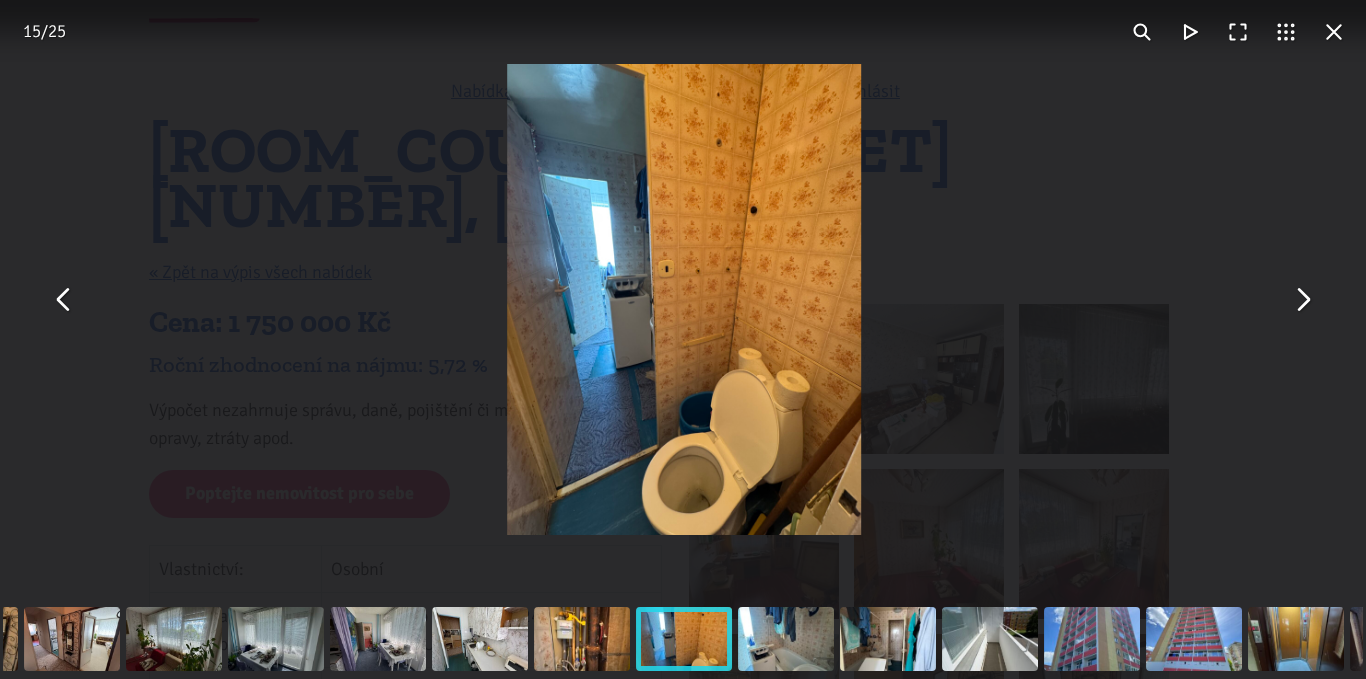 click at bounding box center (1302, 300) 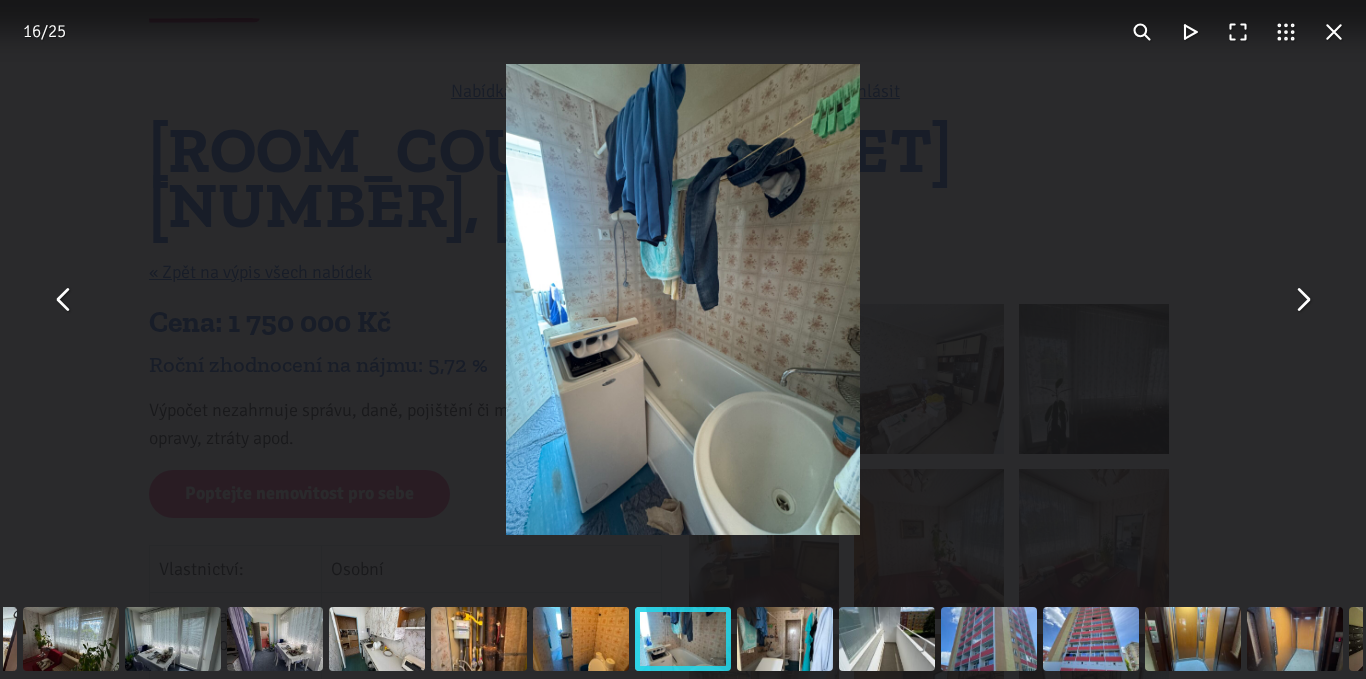 click at bounding box center [1302, 300] 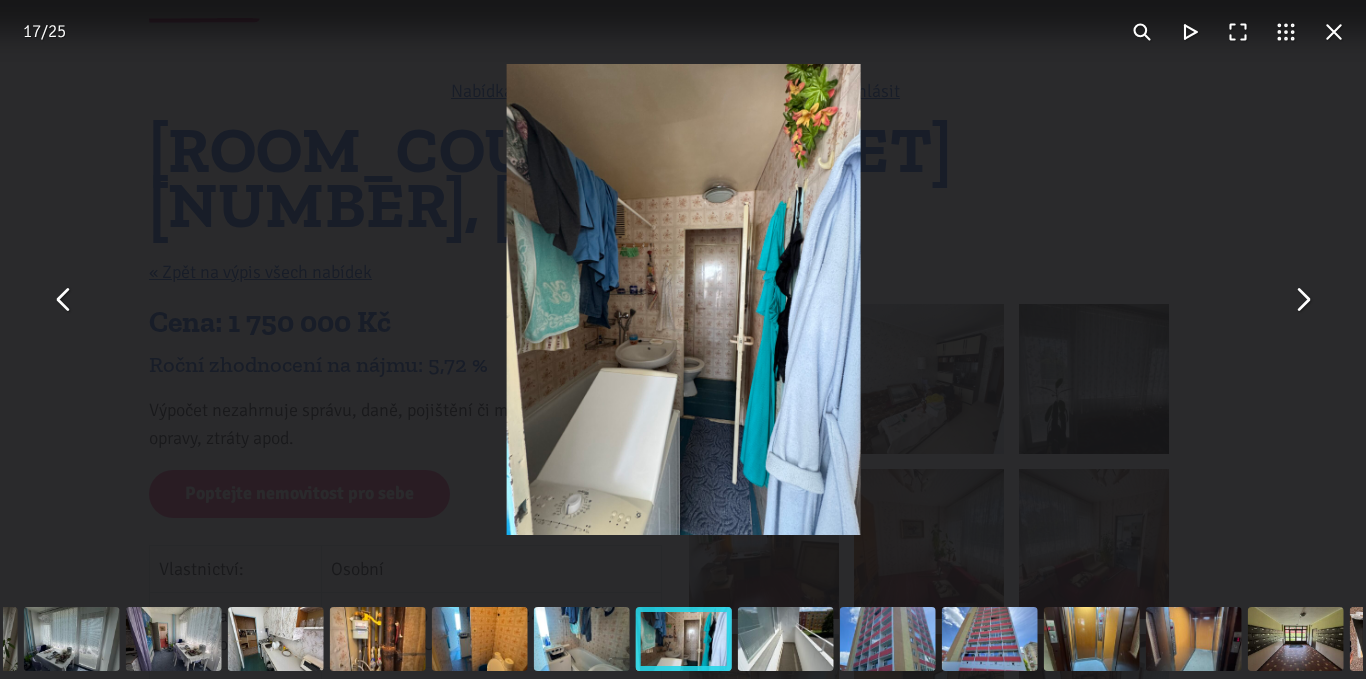 click at bounding box center (1302, 300) 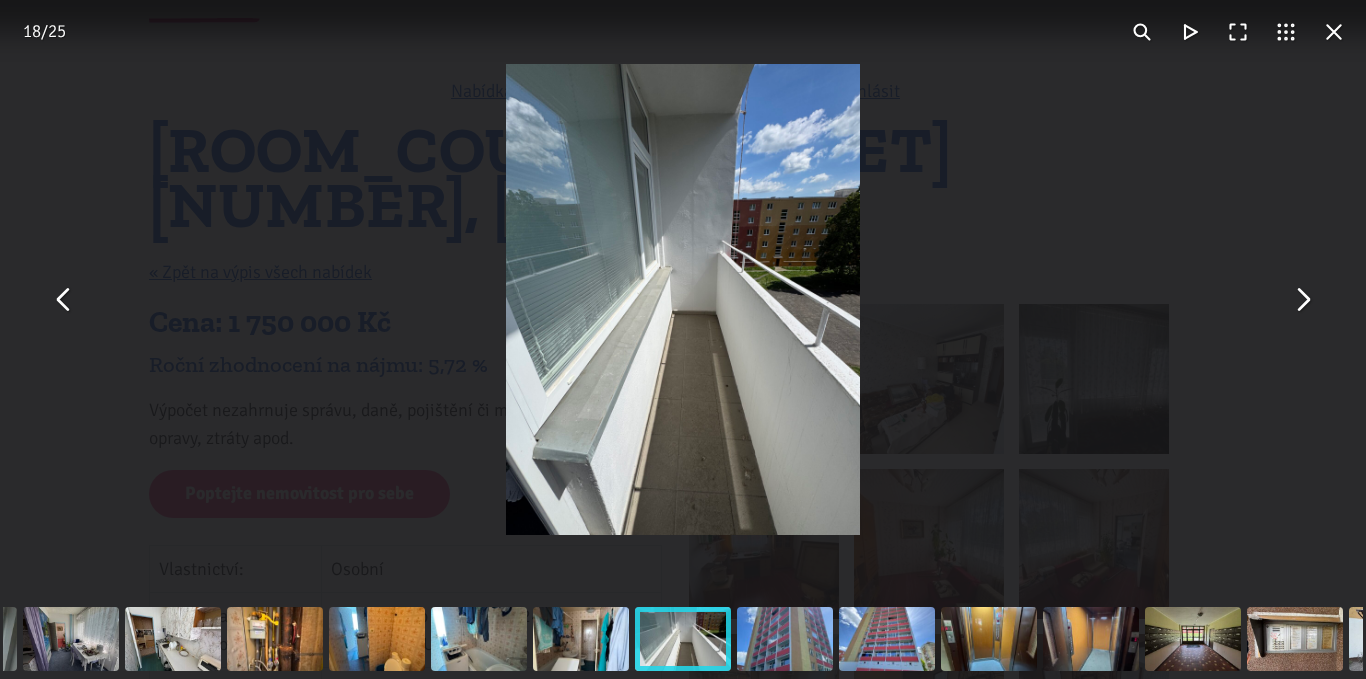 click at bounding box center (1302, 300) 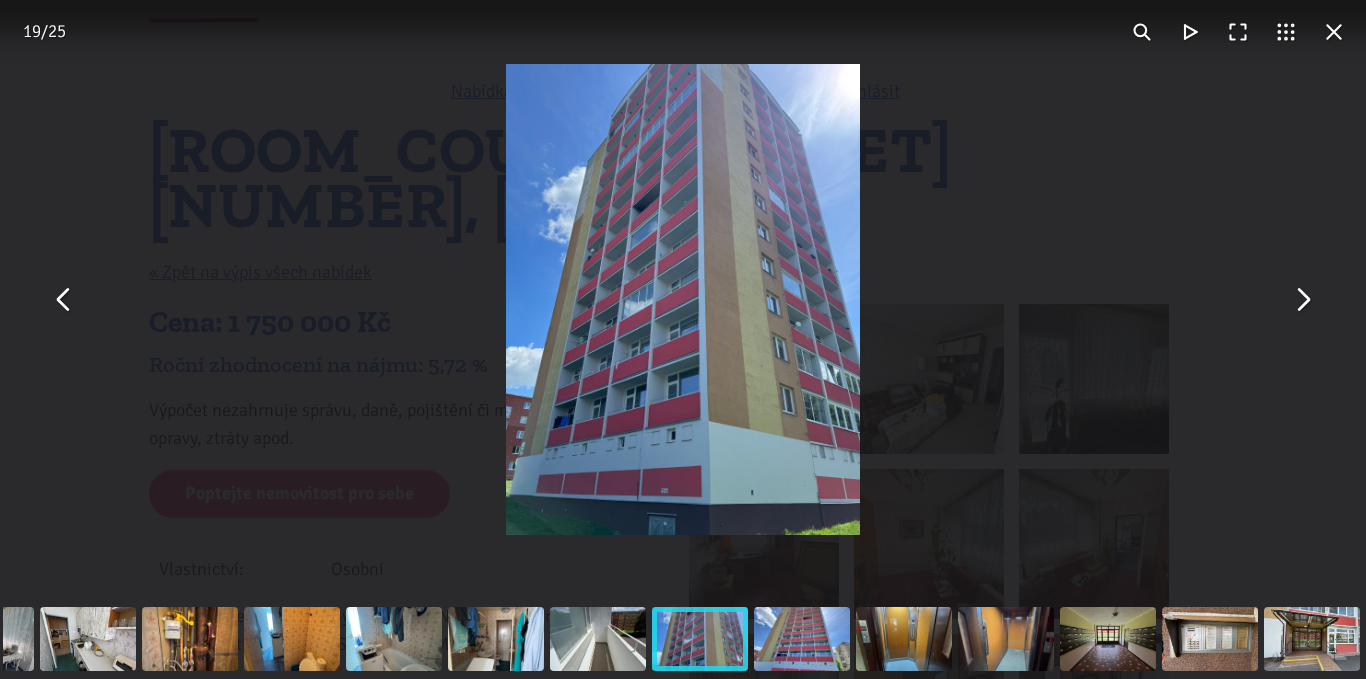click at bounding box center [1302, 300] 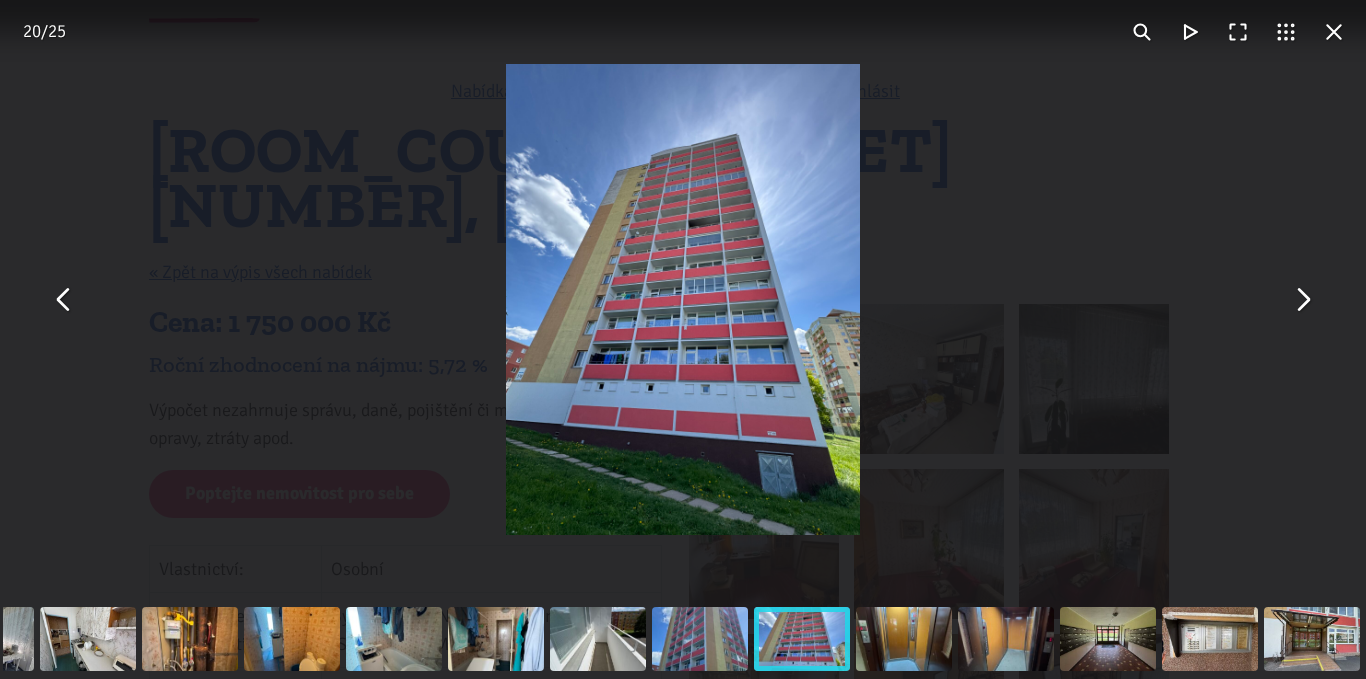 click at bounding box center (1302, 300) 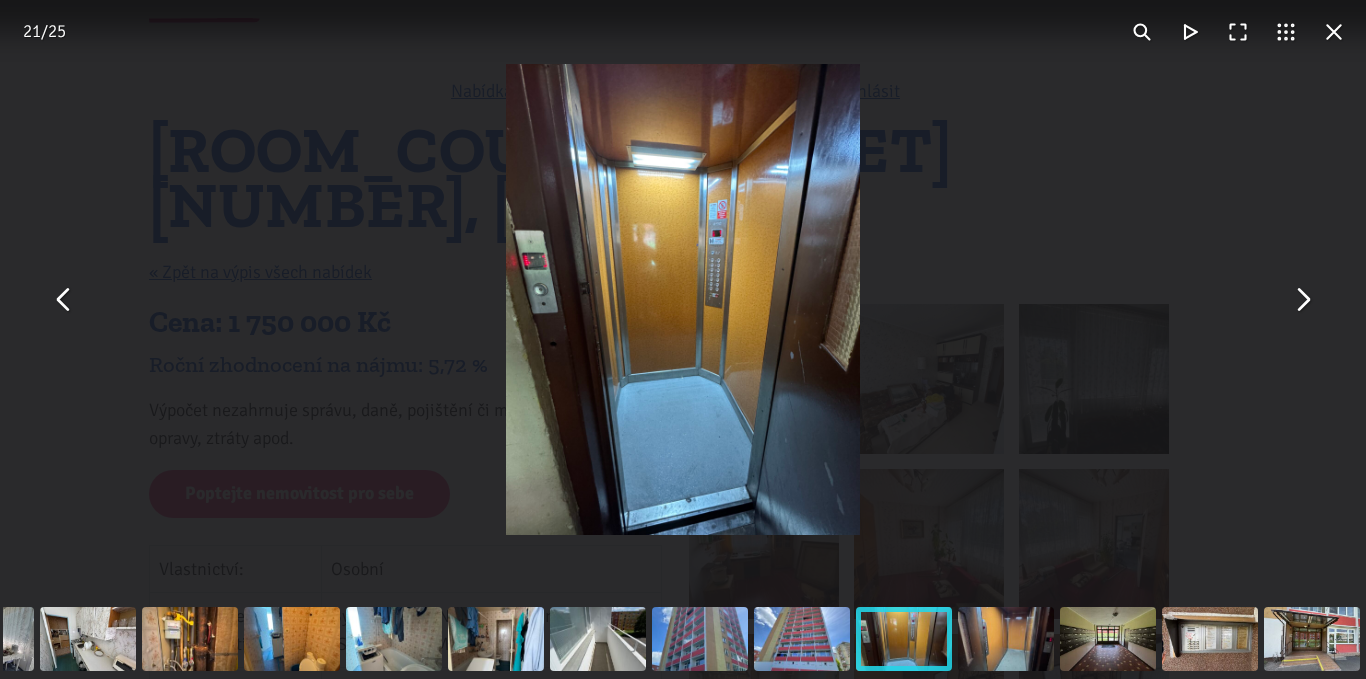 click at bounding box center [1302, 300] 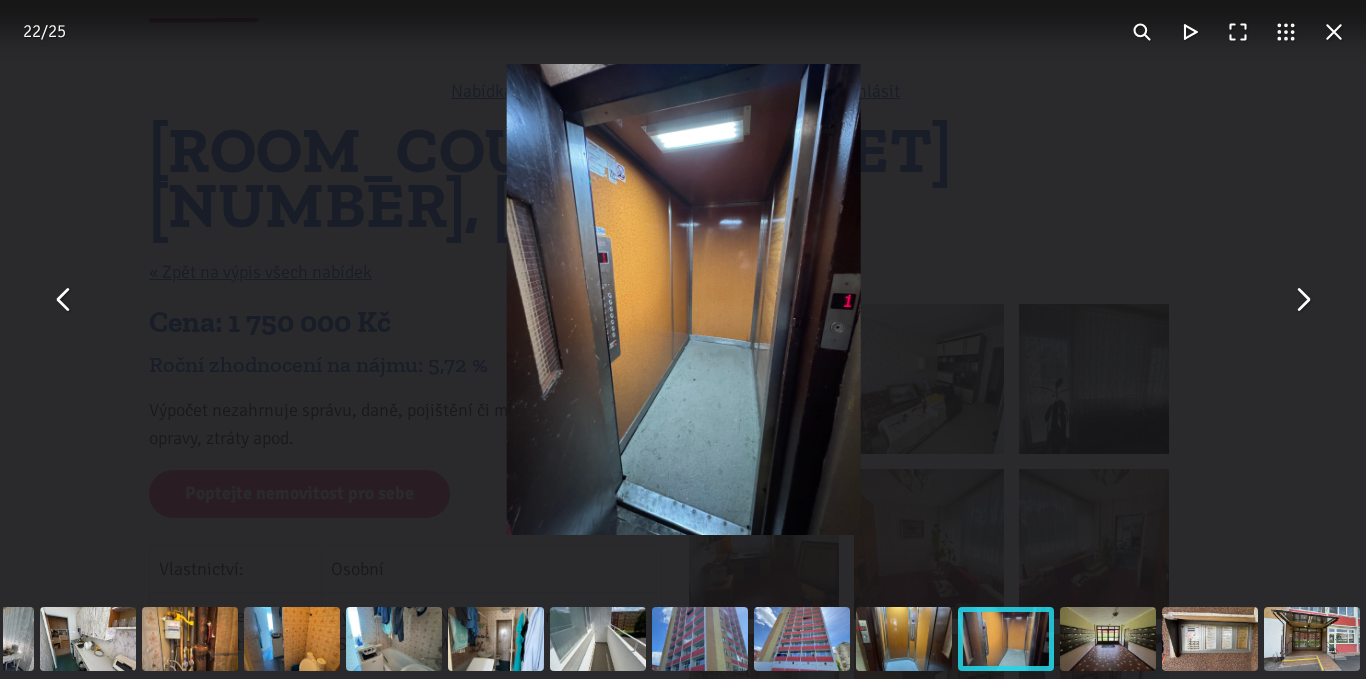 click at bounding box center [1302, 300] 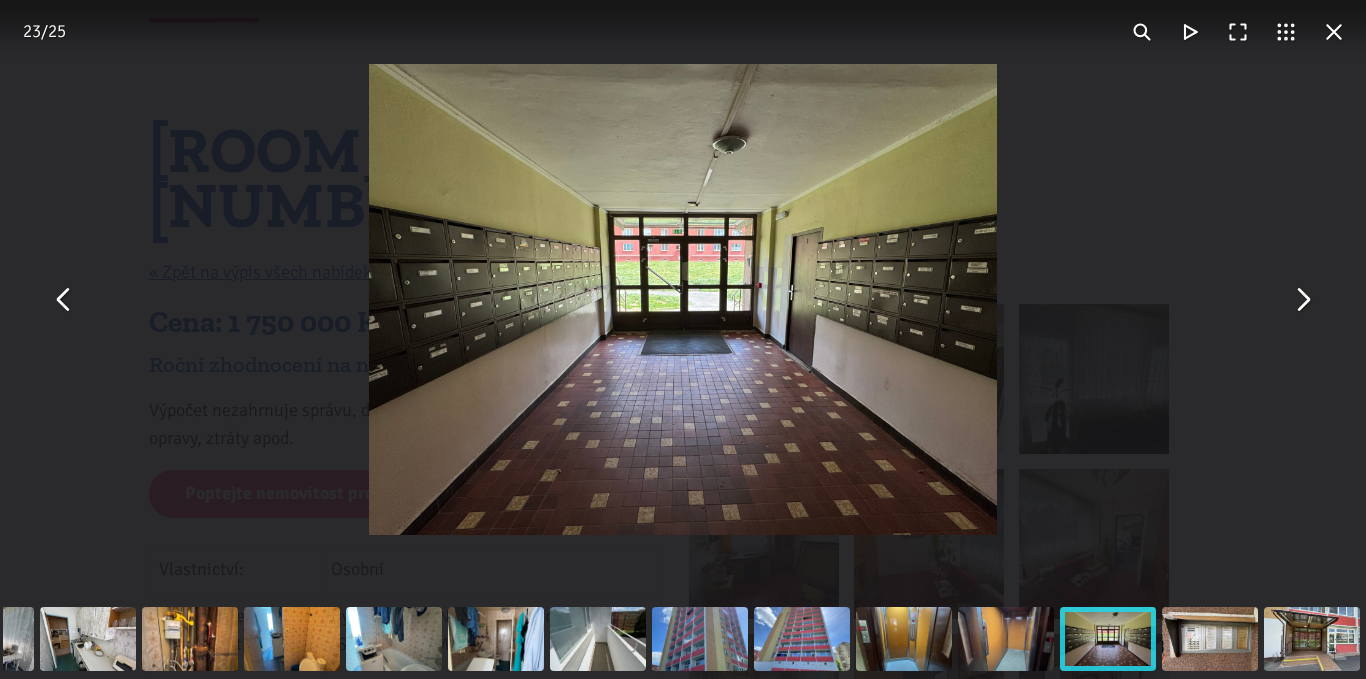 click at bounding box center [1302, 300] 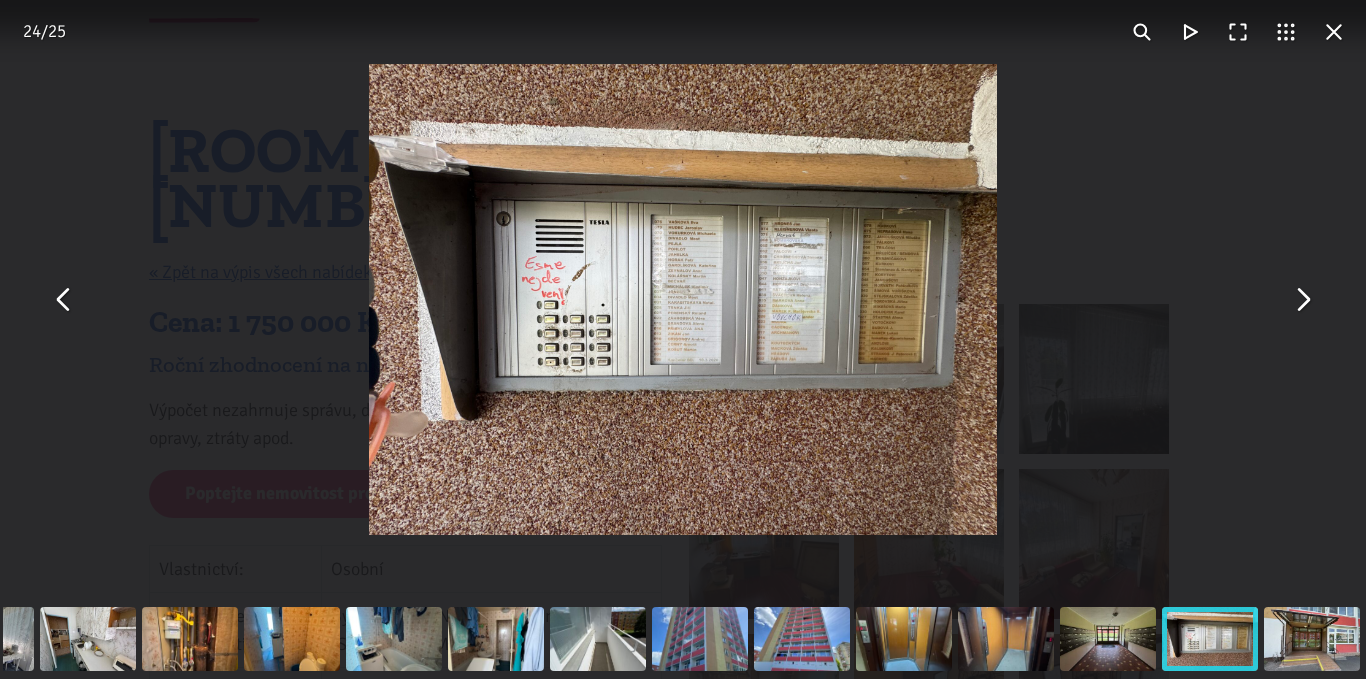 click at bounding box center [683, 299] 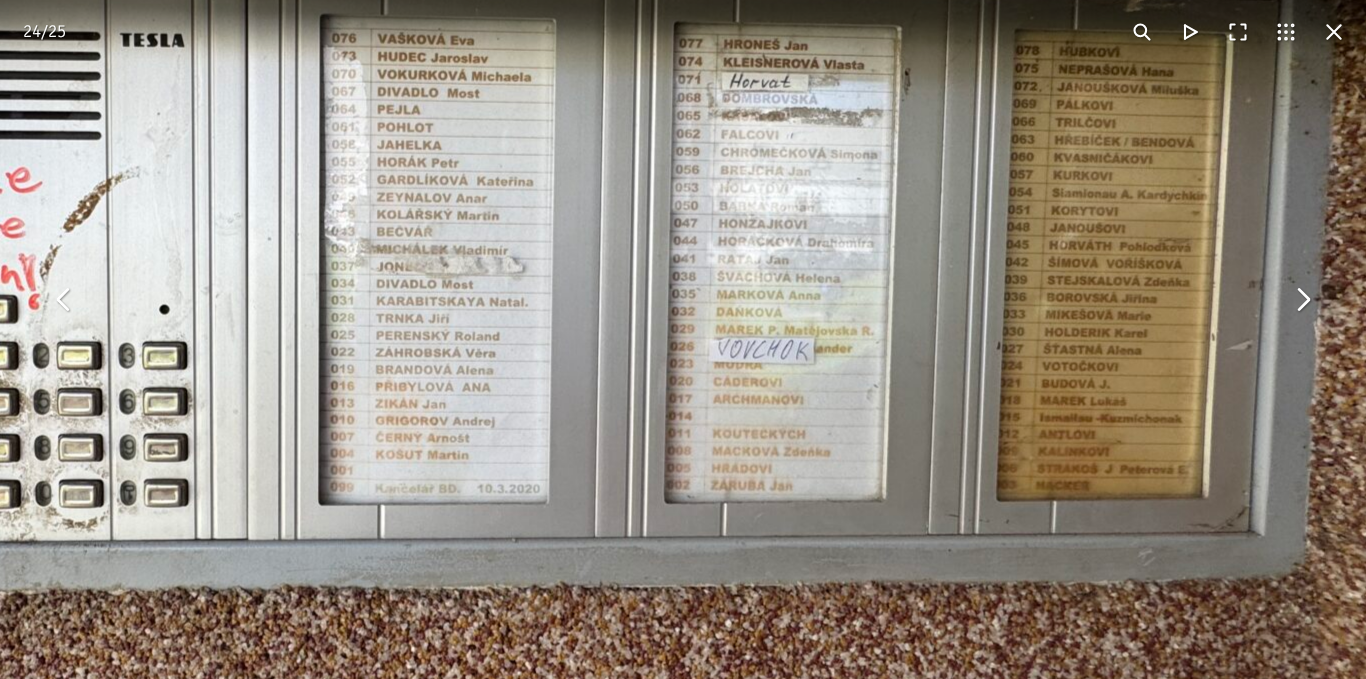 click at bounding box center [1302, 300] 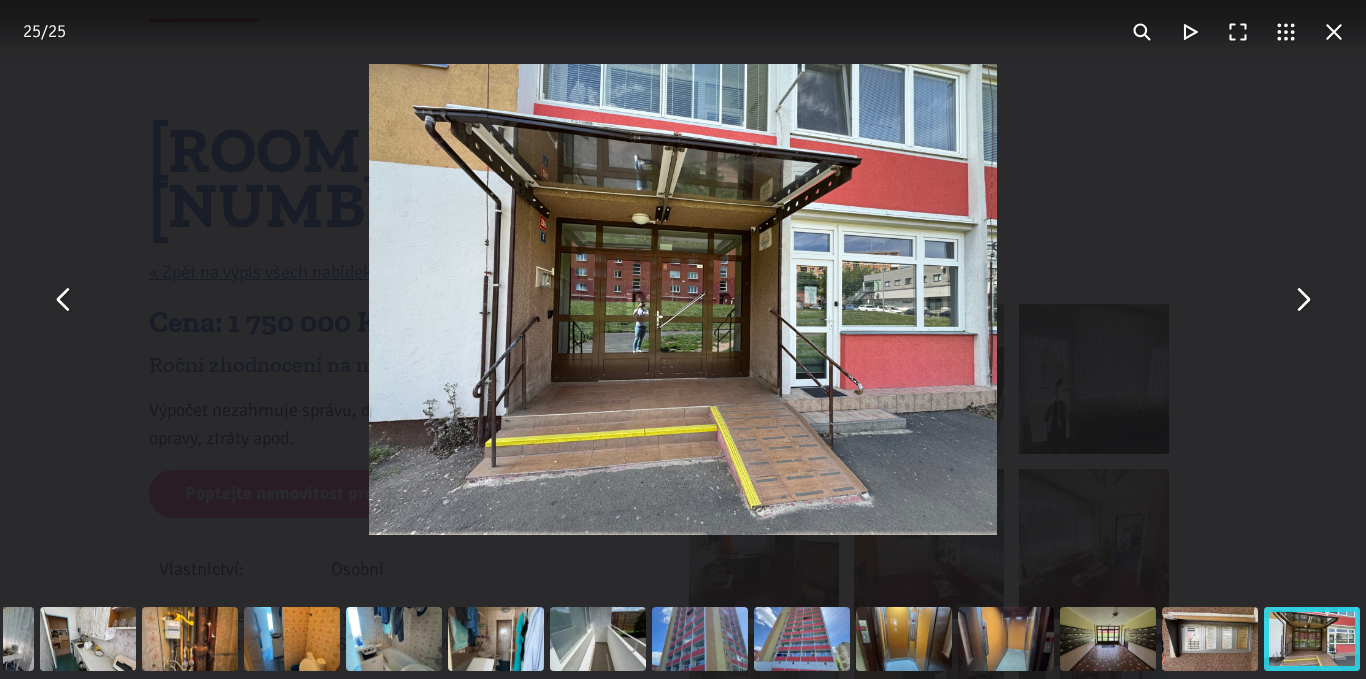 click at bounding box center [1302, 300] 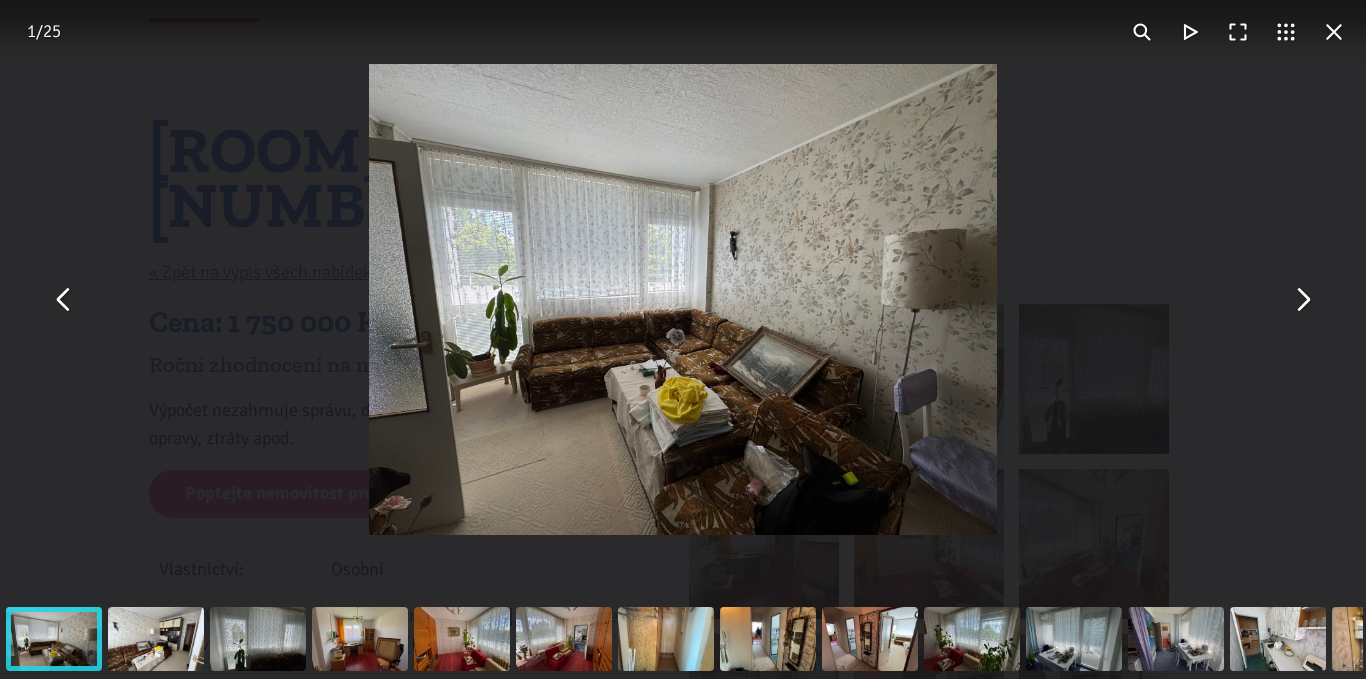 click at bounding box center (64, 300) 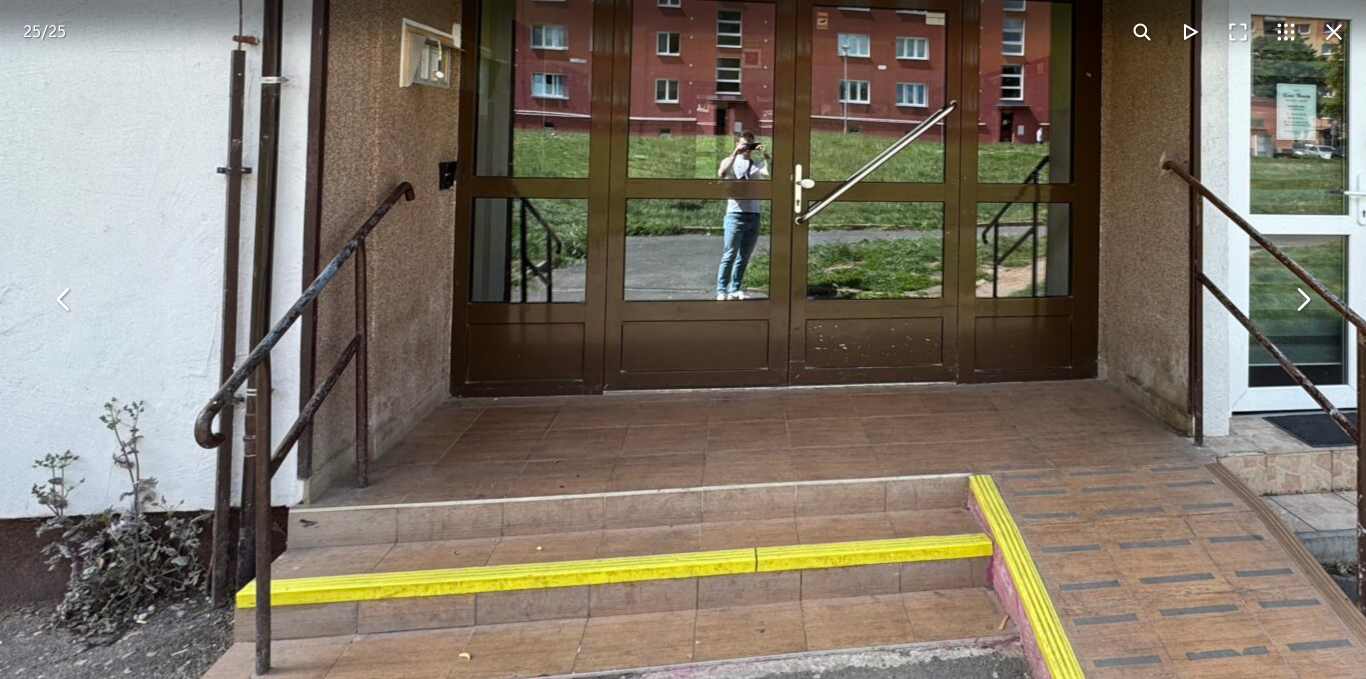 click at bounding box center [1302, 300] 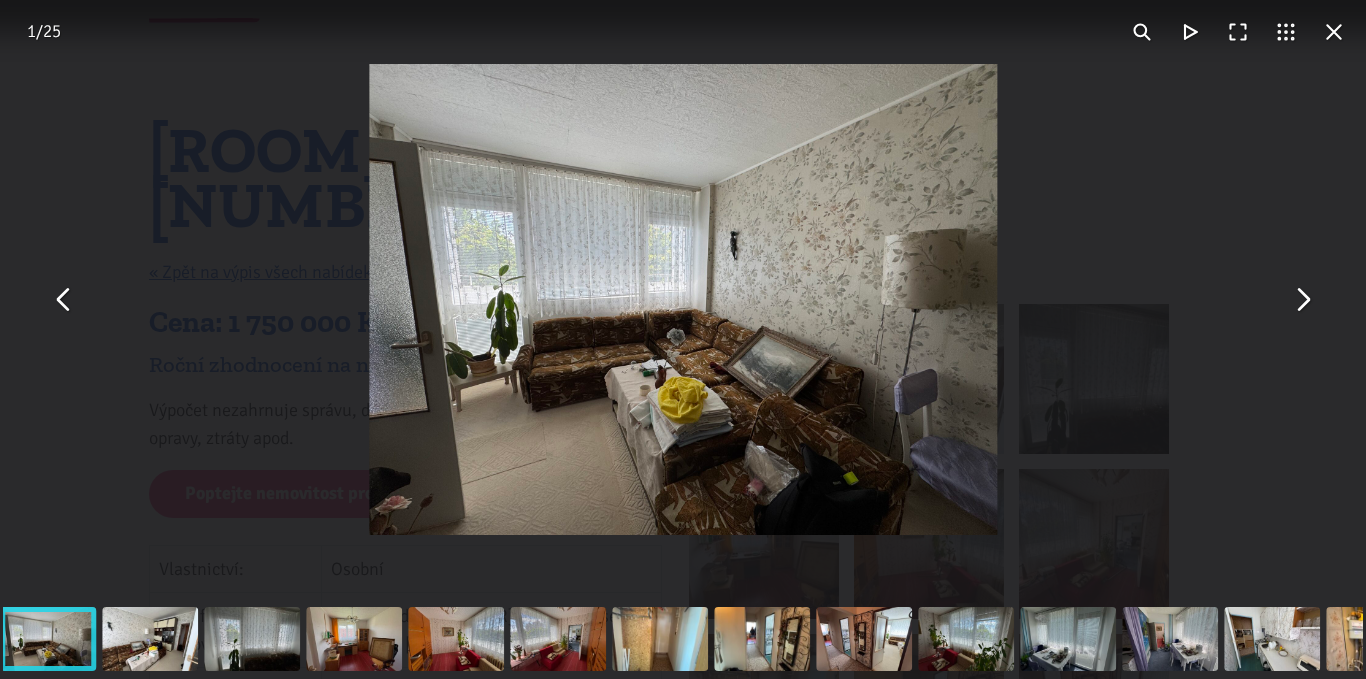 click at bounding box center [1302, 300] 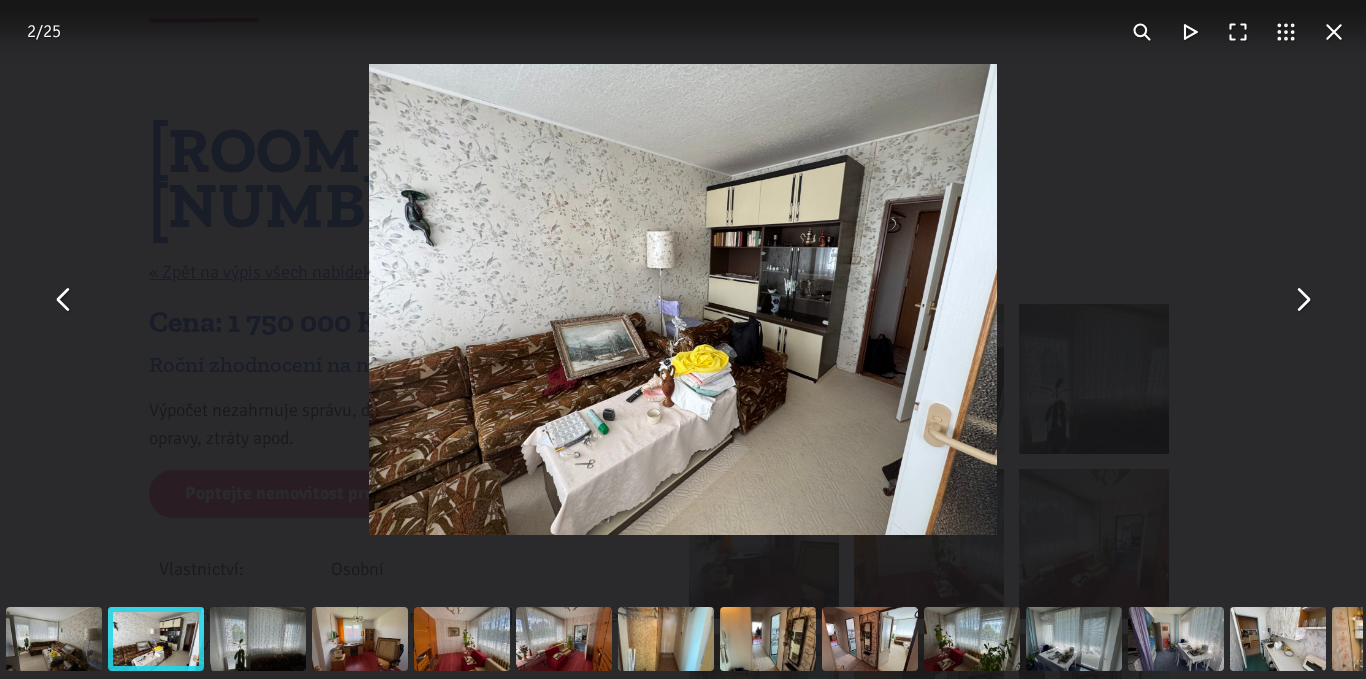 click at bounding box center (1302, 300) 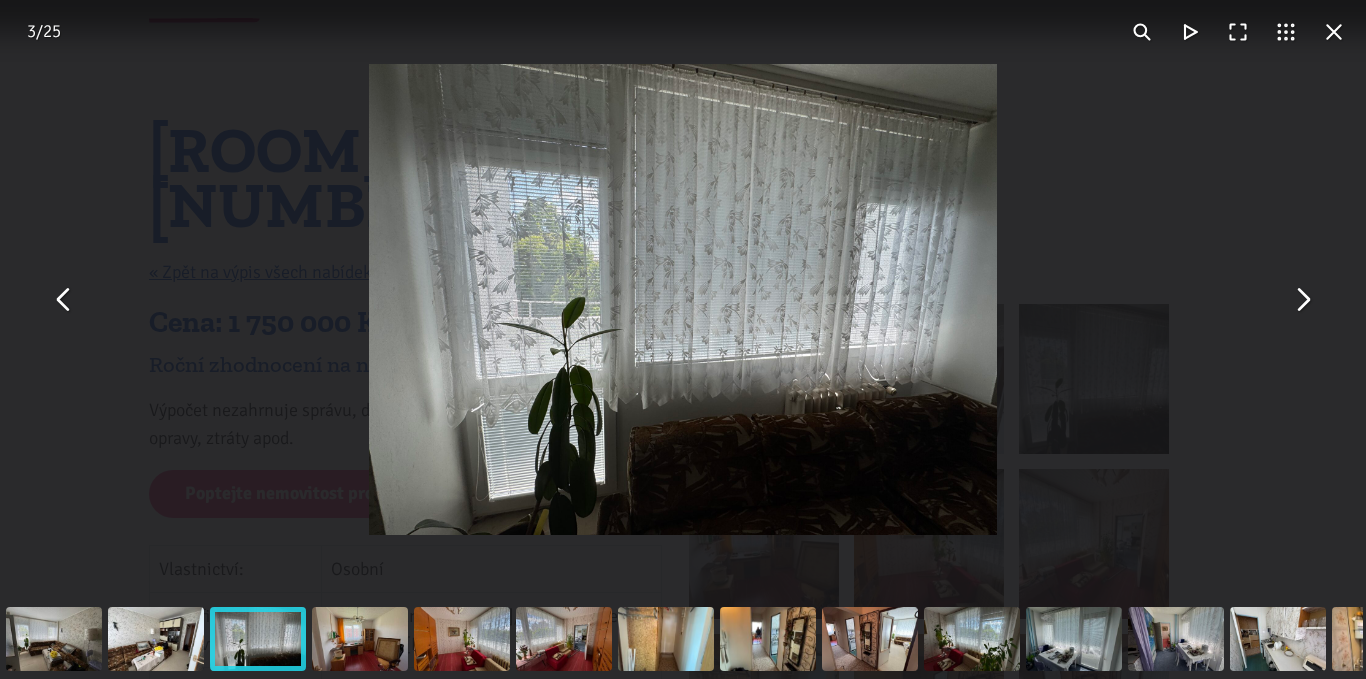 drag, startPoint x: 1341, startPoint y: 37, endPoint x: 1316, endPoint y: 61, distance: 34.655445 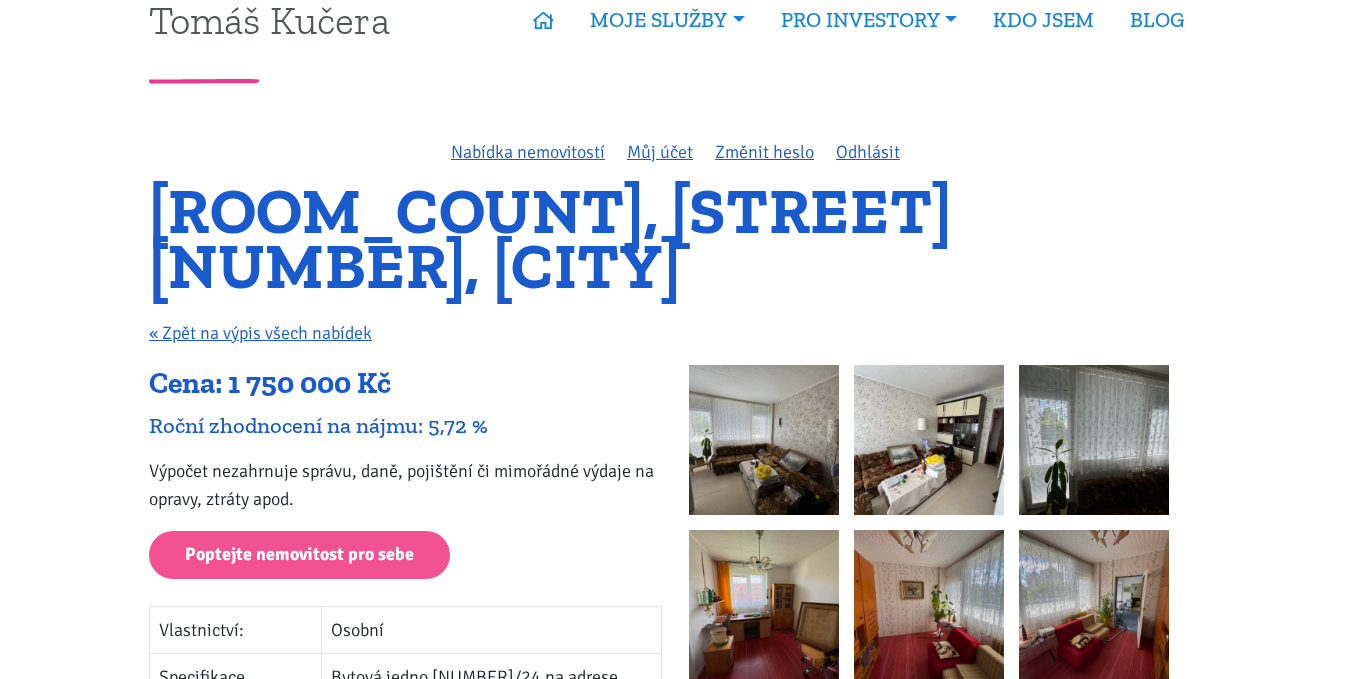 scroll, scrollTop: 0, scrollLeft: 0, axis: both 